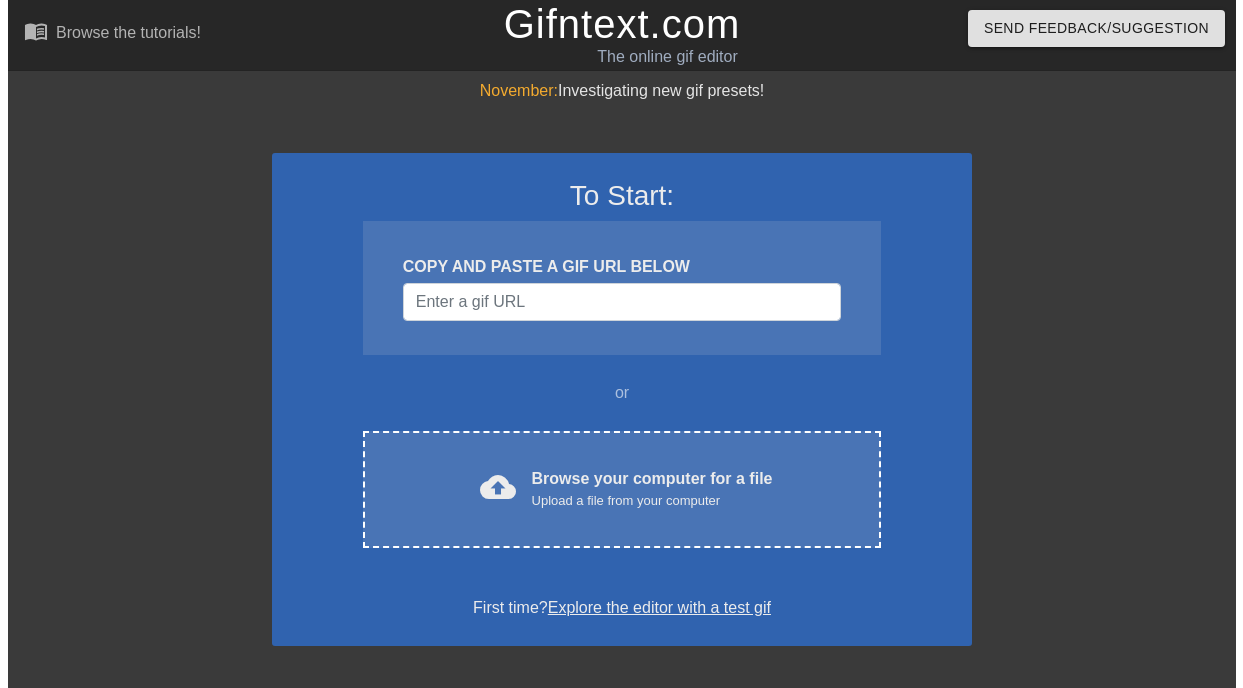 scroll, scrollTop: 0, scrollLeft: 0, axis: both 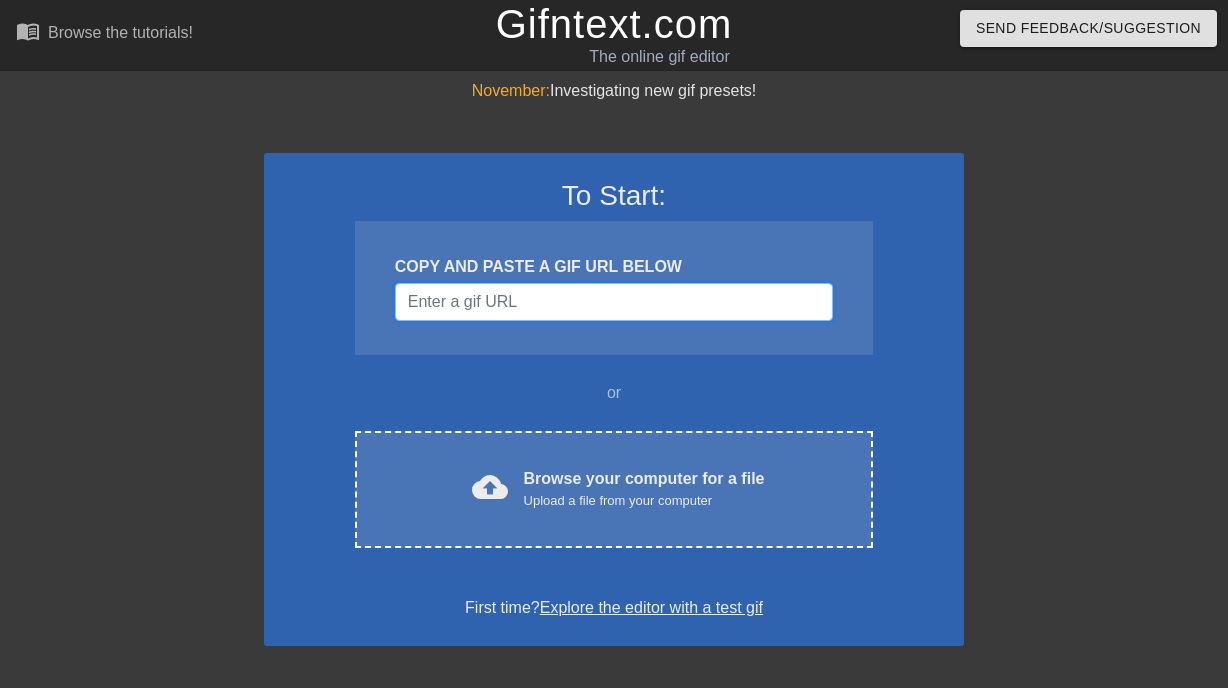 click at bounding box center [614, 302] 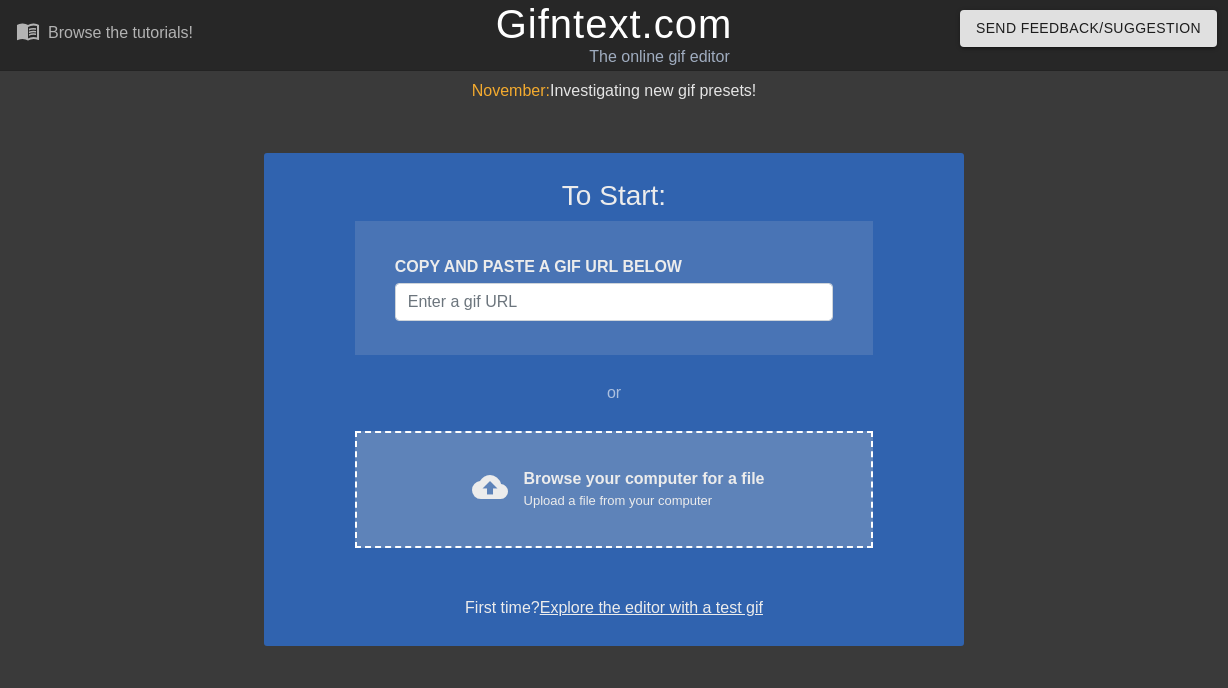 click on "Browse your computer for a file Upload a file from your computer" at bounding box center [644, 489] 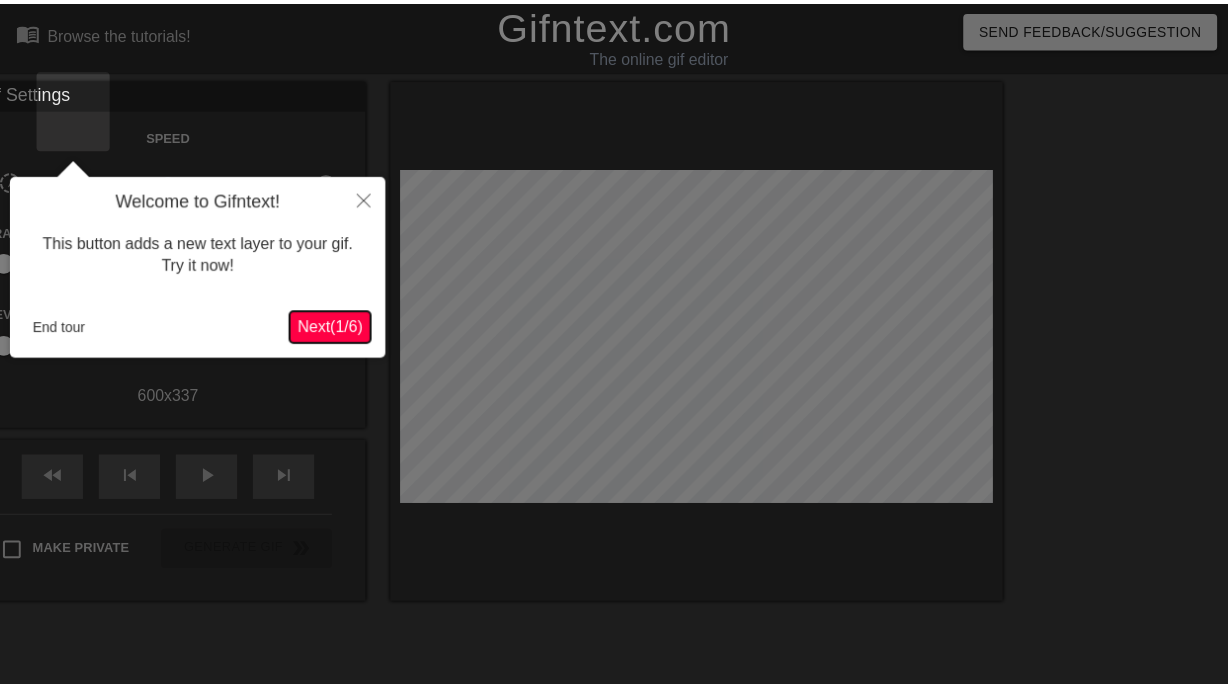 scroll, scrollTop: 49, scrollLeft: 0, axis: vertical 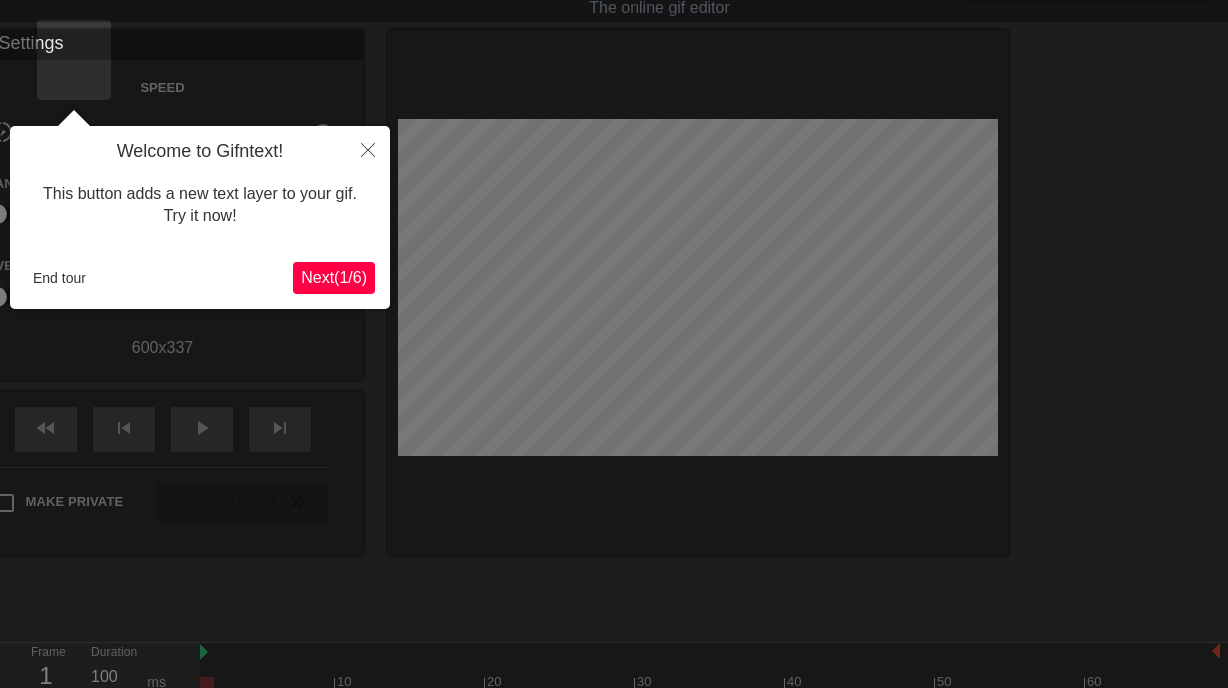 click on "Welcome to Gifntext! This button adds a new text layer to your gif. Try it now! End tour Next  ( 1 / 6 )" at bounding box center [200, 217] 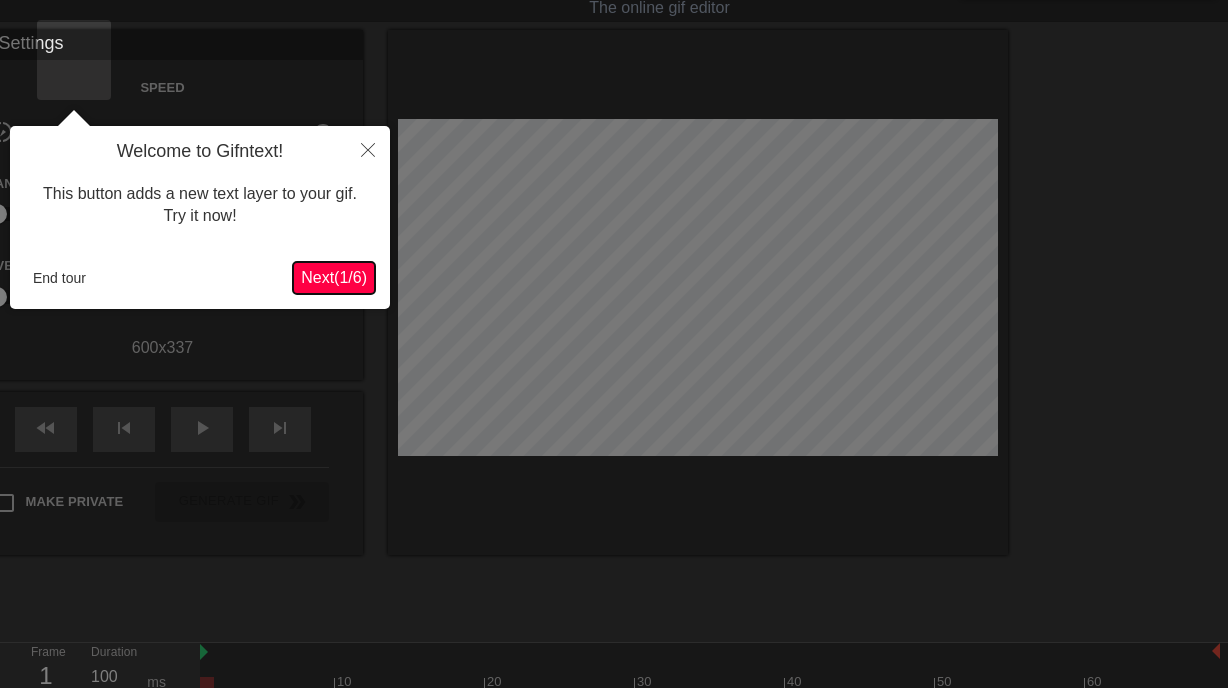 click on "Next  ( 1 / 6 )" at bounding box center (334, 278) 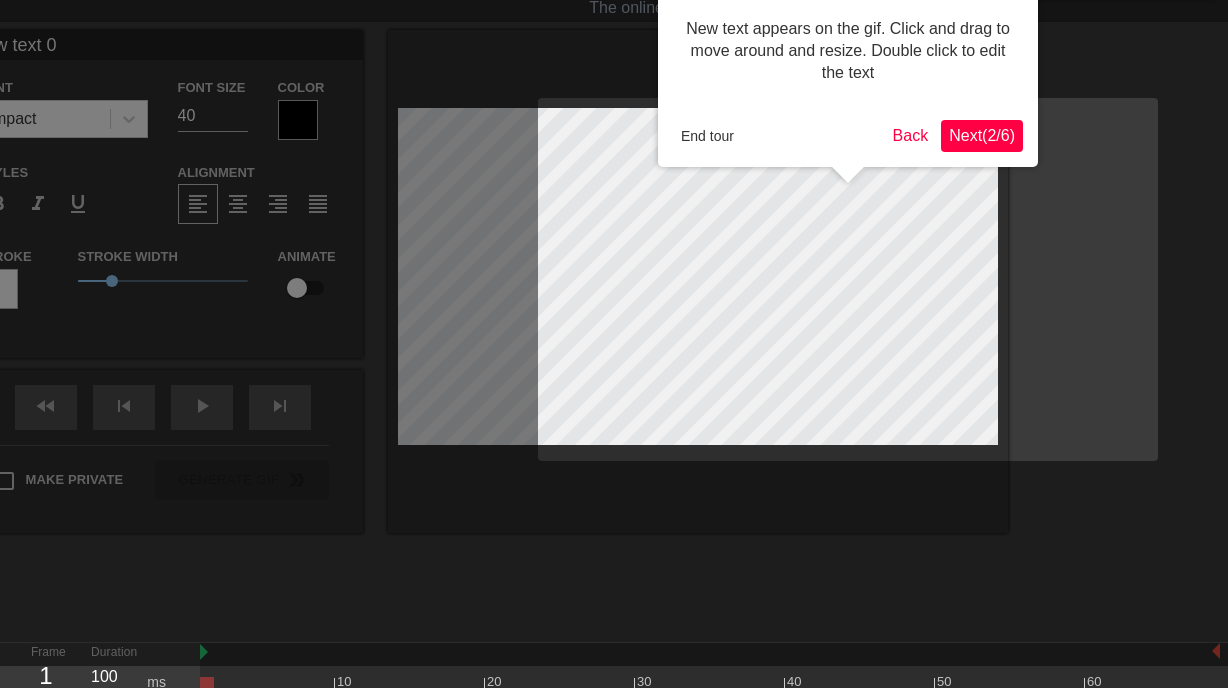 scroll, scrollTop: 0, scrollLeft: 0, axis: both 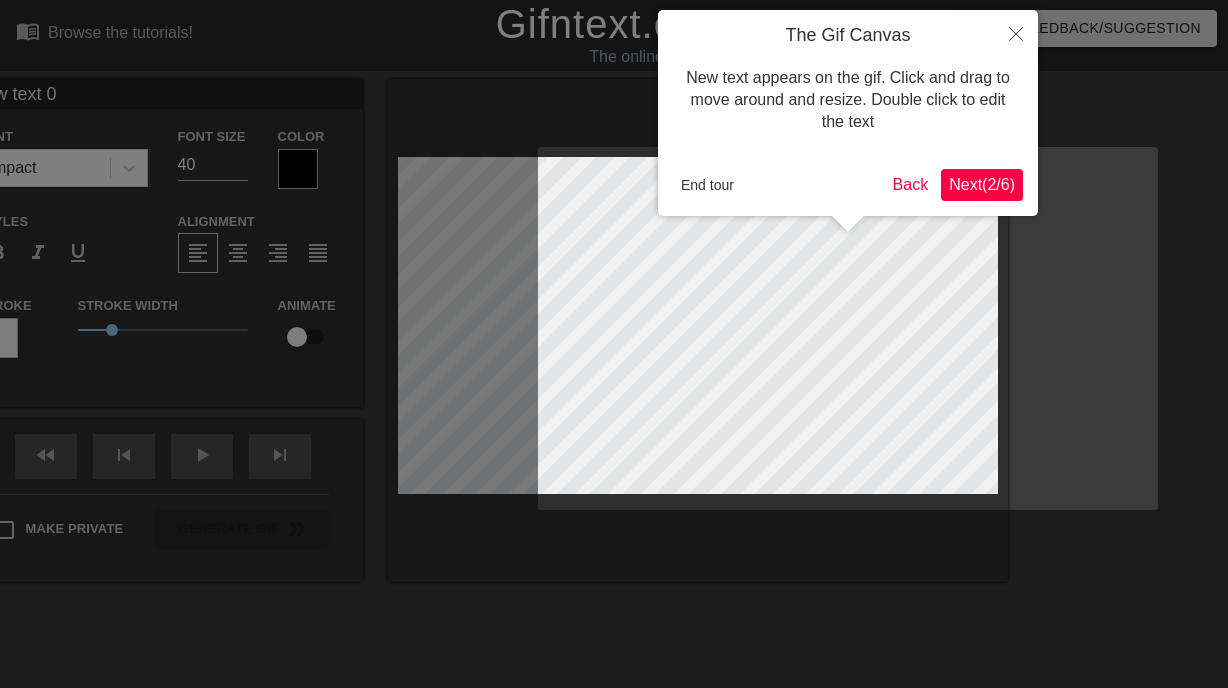 click on "Next  ( 2 / 6 )" at bounding box center (982, 184) 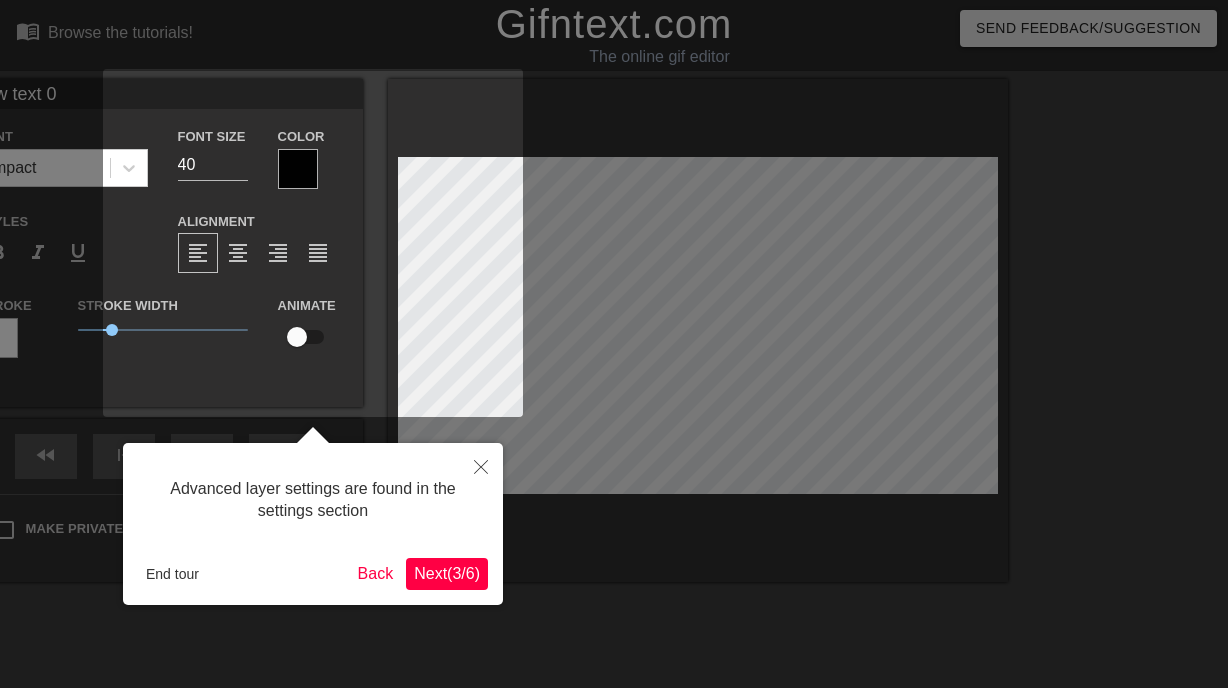 scroll, scrollTop: 15, scrollLeft: 0, axis: vertical 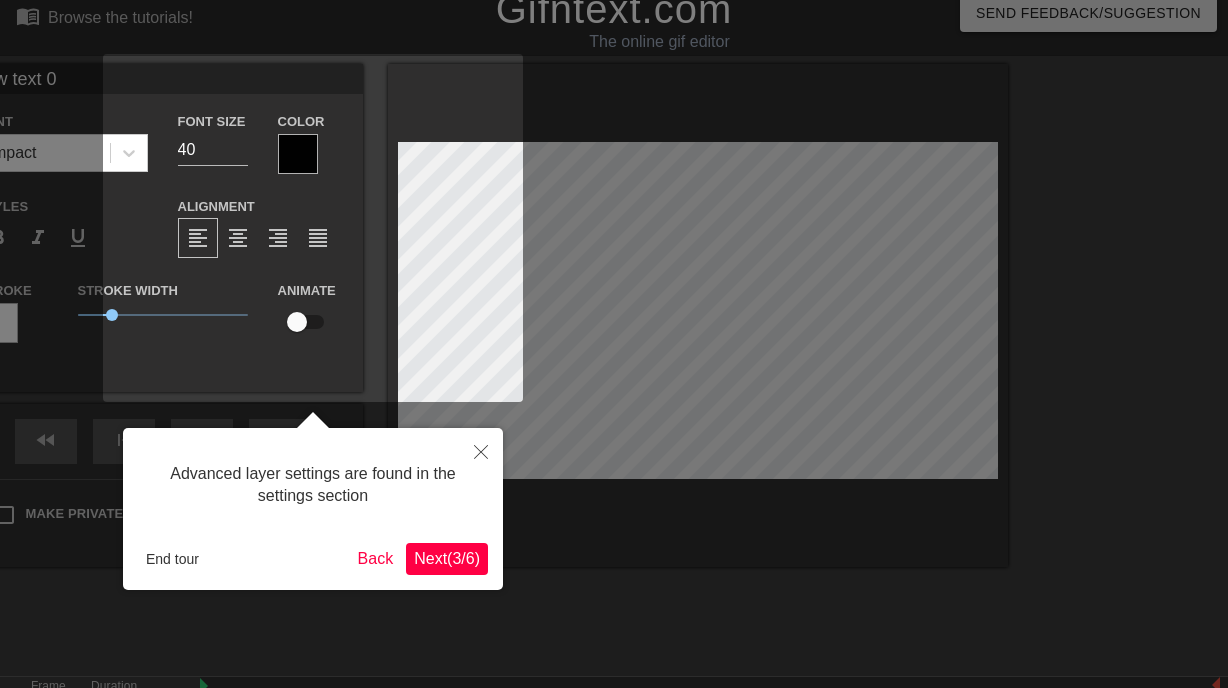 click on "Next  ( 3 / 6 )" at bounding box center [447, 558] 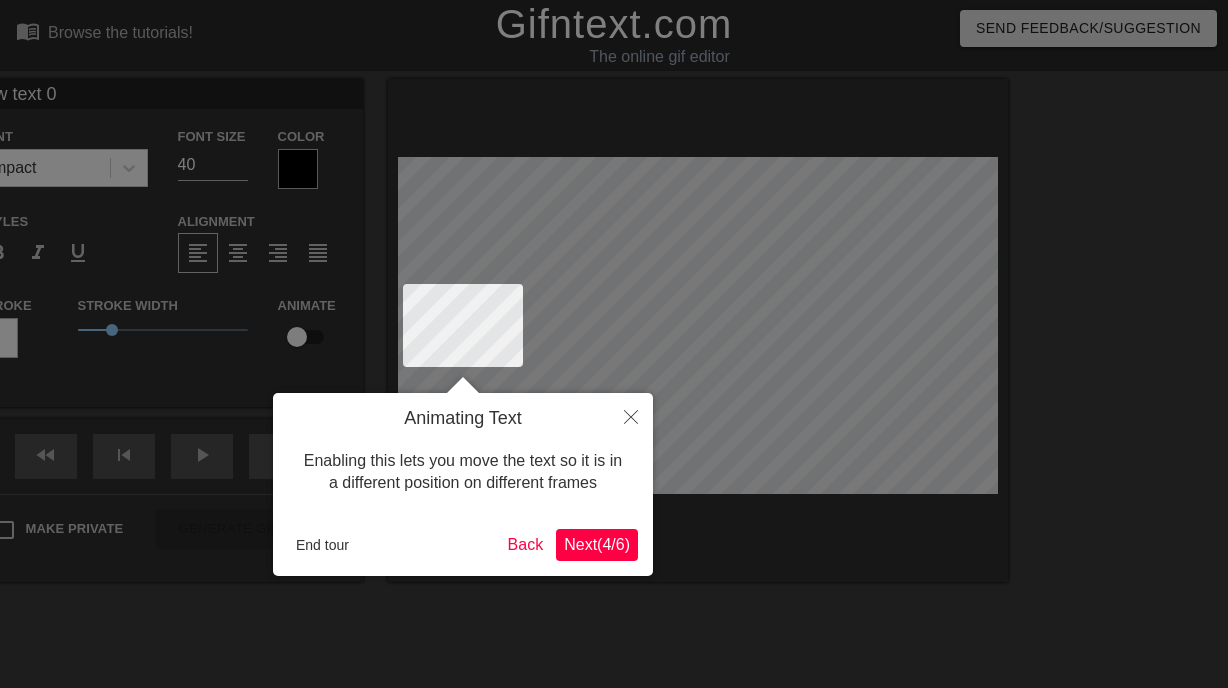 click on "Next  ( 4 / 6 )" at bounding box center [597, 544] 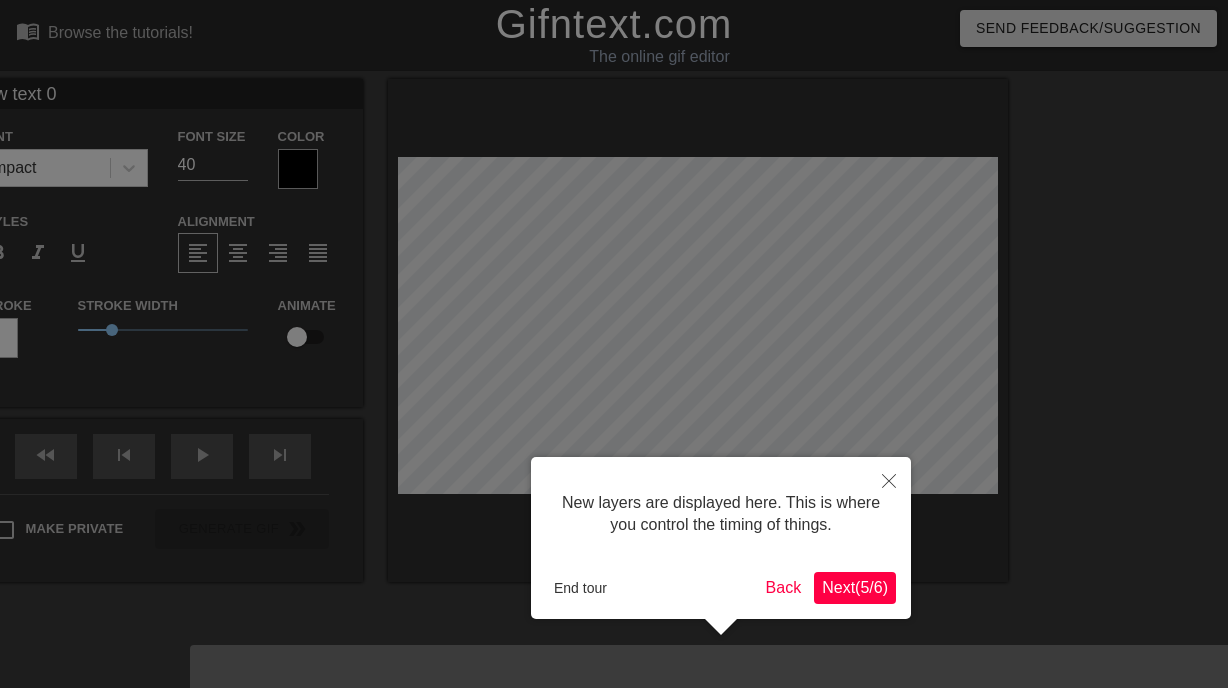 scroll, scrollTop: 30, scrollLeft: 0, axis: vertical 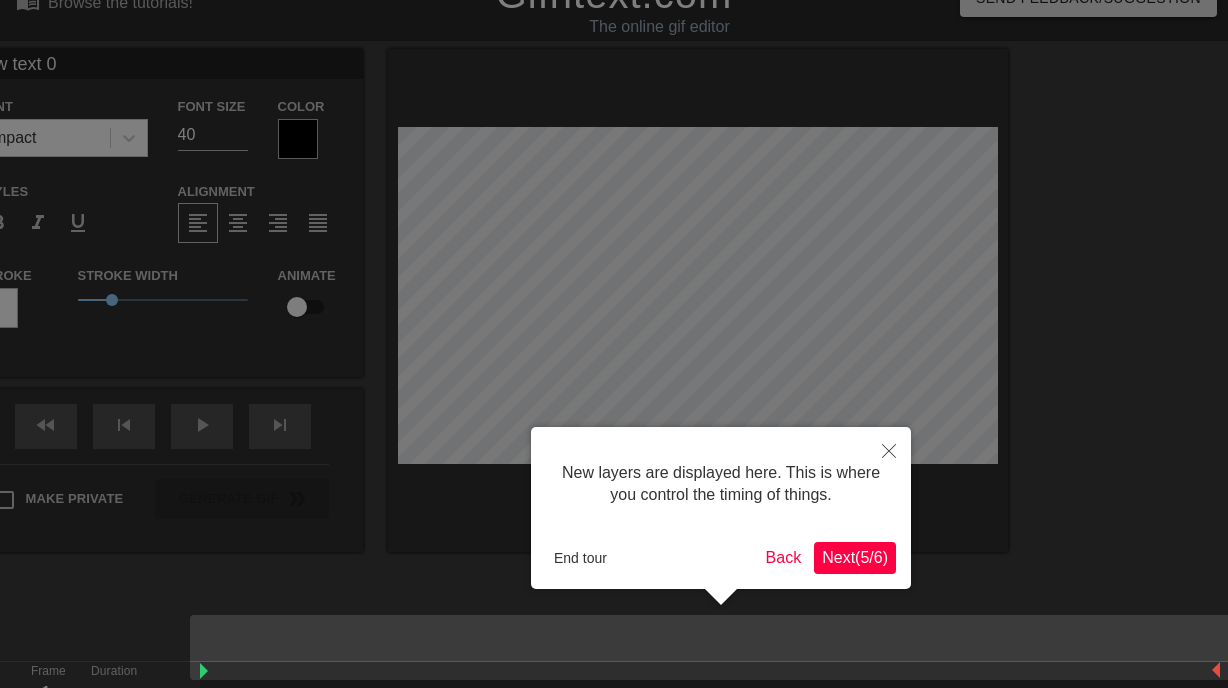 click on "Next  ( 5 / 6 )" at bounding box center [855, 558] 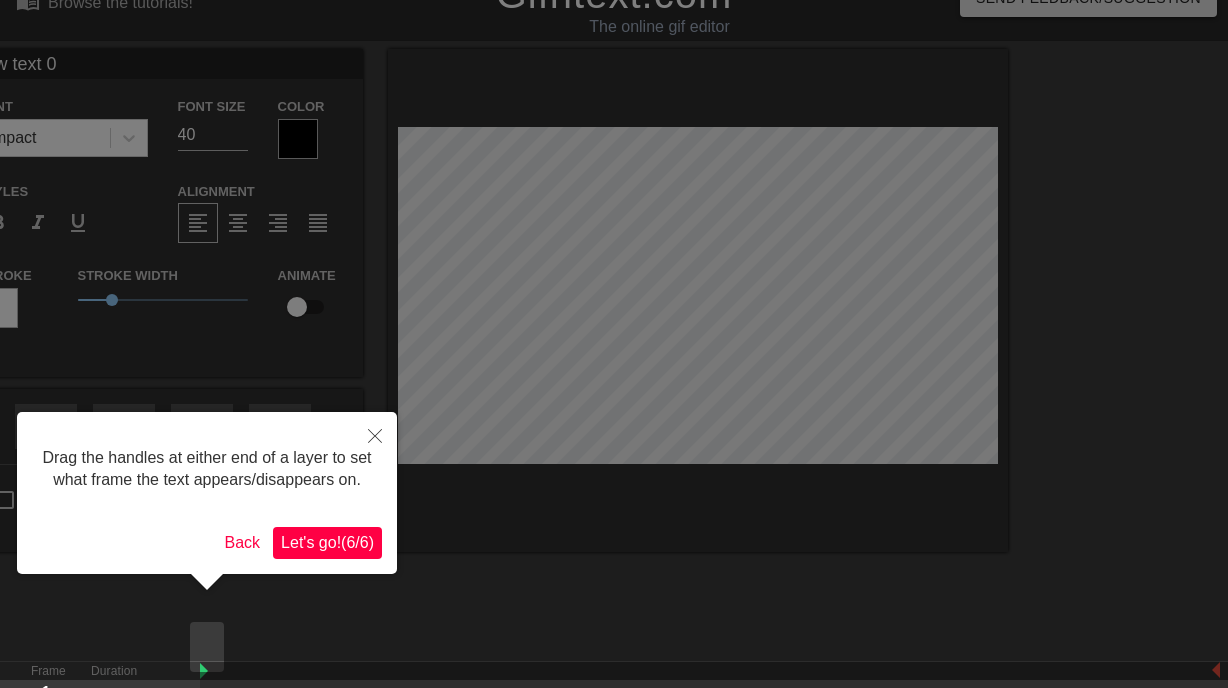scroll, scrollTop: 0, scrollLeft: 0, axis: both 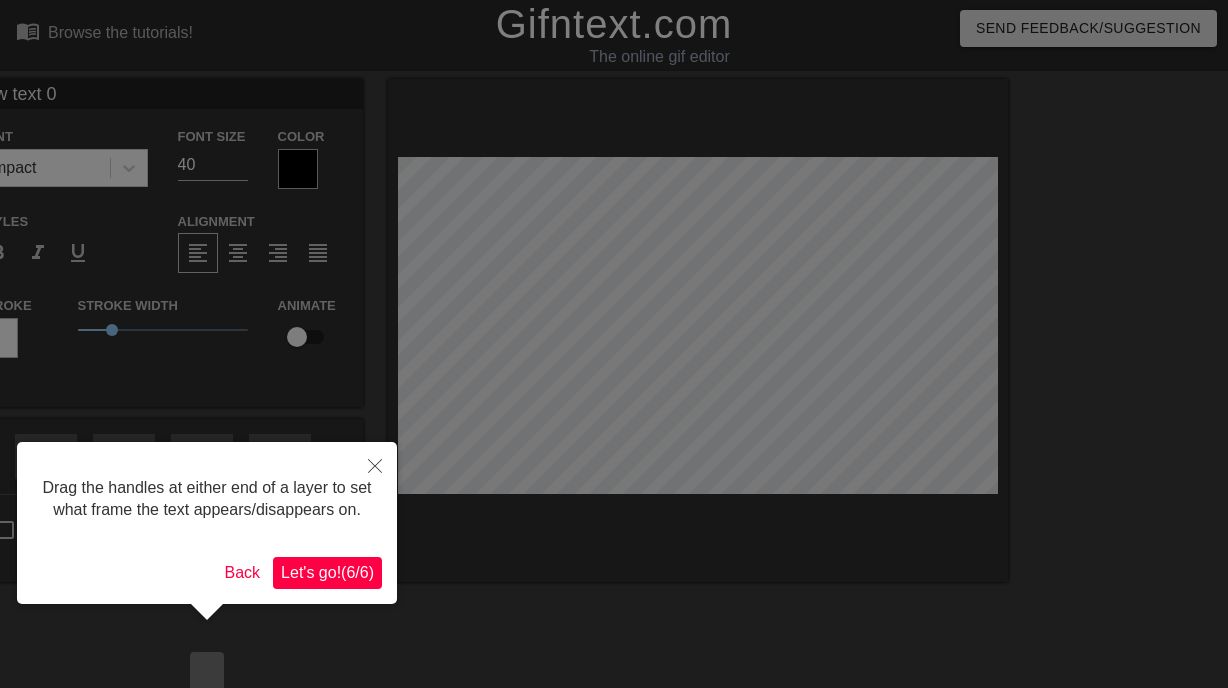 click on "Let's go!  ( 6 / 6 )" at bounding box center (327, 572) 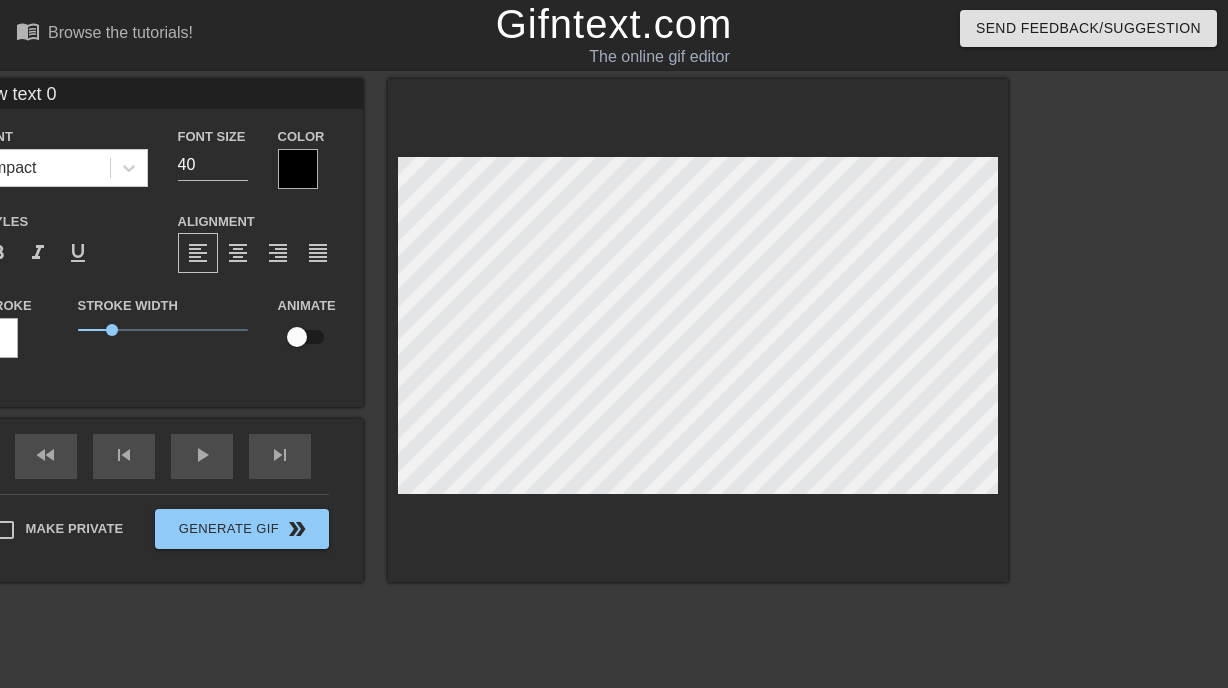 click on "menu_book Browse the tutorials! Gifntext.com The online gif editor Send Feedback/Suggestion title add_circle image add_circle crop photo_size_select_large help keyboard New text 0 Font Impact Font Size 40 Color Styles format_bold format_italic format_underline Alignment format_align_left format_align_center format_align_right format_align_justify Stroke Stroke Width 1 Animate fast_rewind skip_previous play_arrow skip_next Make Private Generate Gif double_arrow Frame 1 Duration 100 ms 10 20 30 40 50 60 New text 0 drag_handle drag_handle" at bounding box center (614, 398) 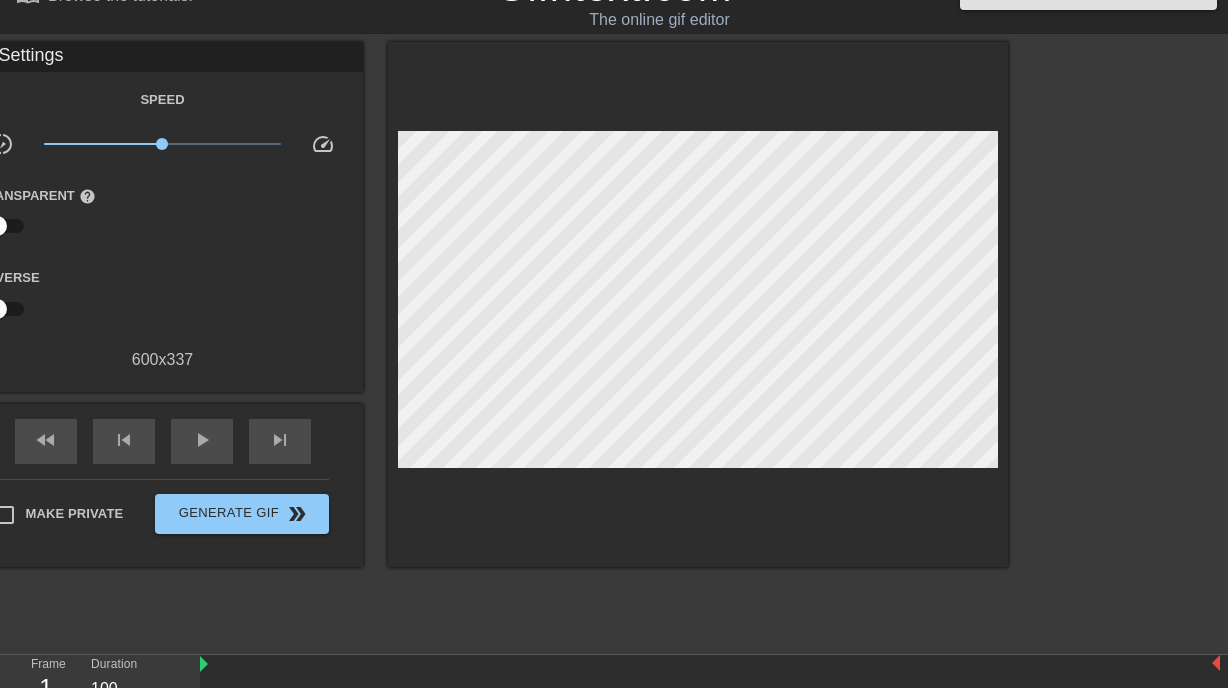 scroll, scrollTop: 15, scrollLeft: 0, axis: vertical 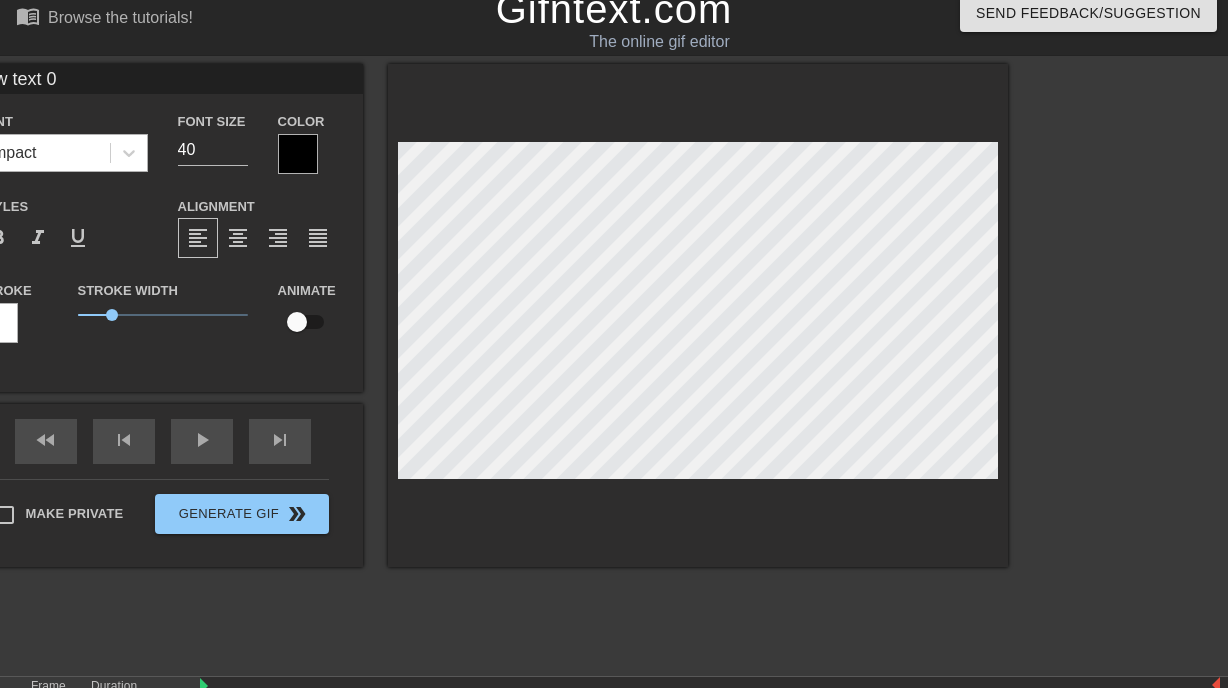 click on "Impact" at bounding box center [44, 153] 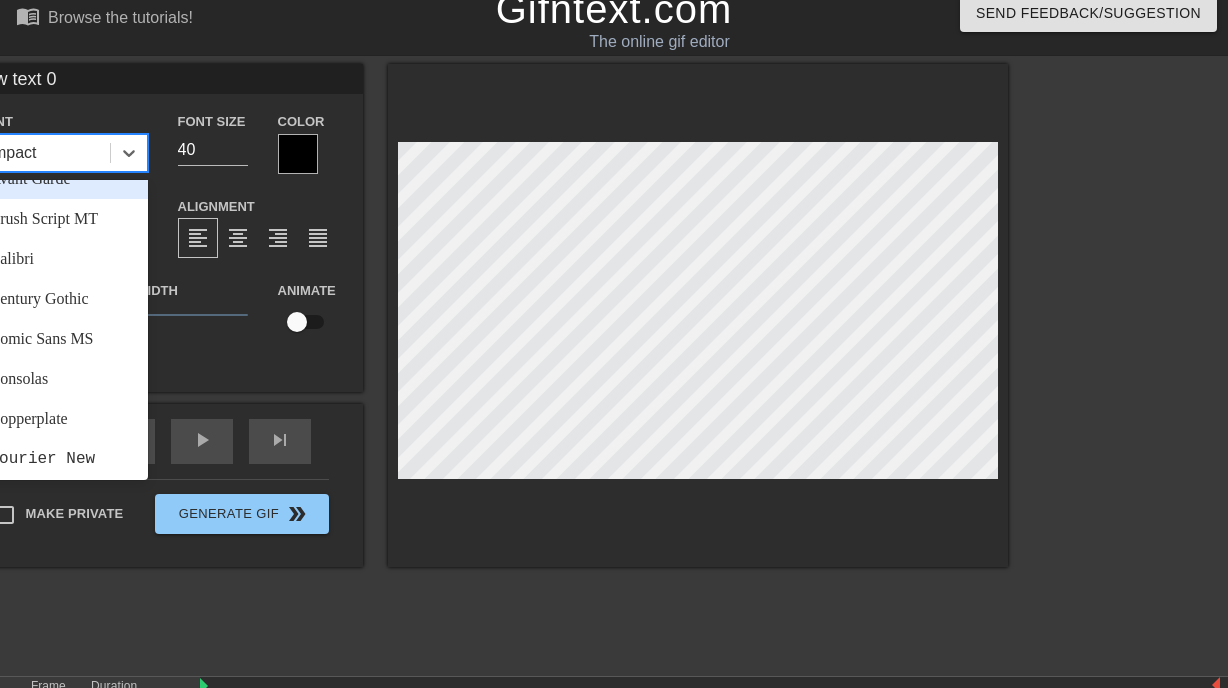 scroll, scrollTop: 106, scrollLeft: 0, axis: vertical 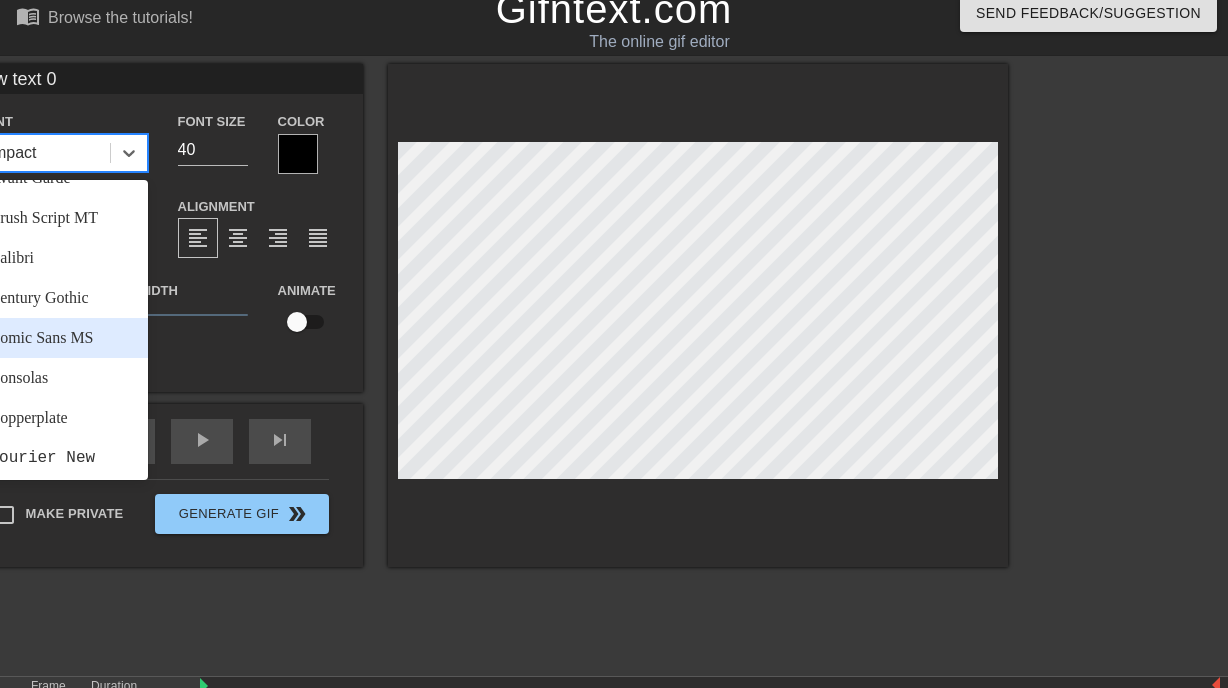 click on "Comic Sans MS" at bounding box center [63, 338] 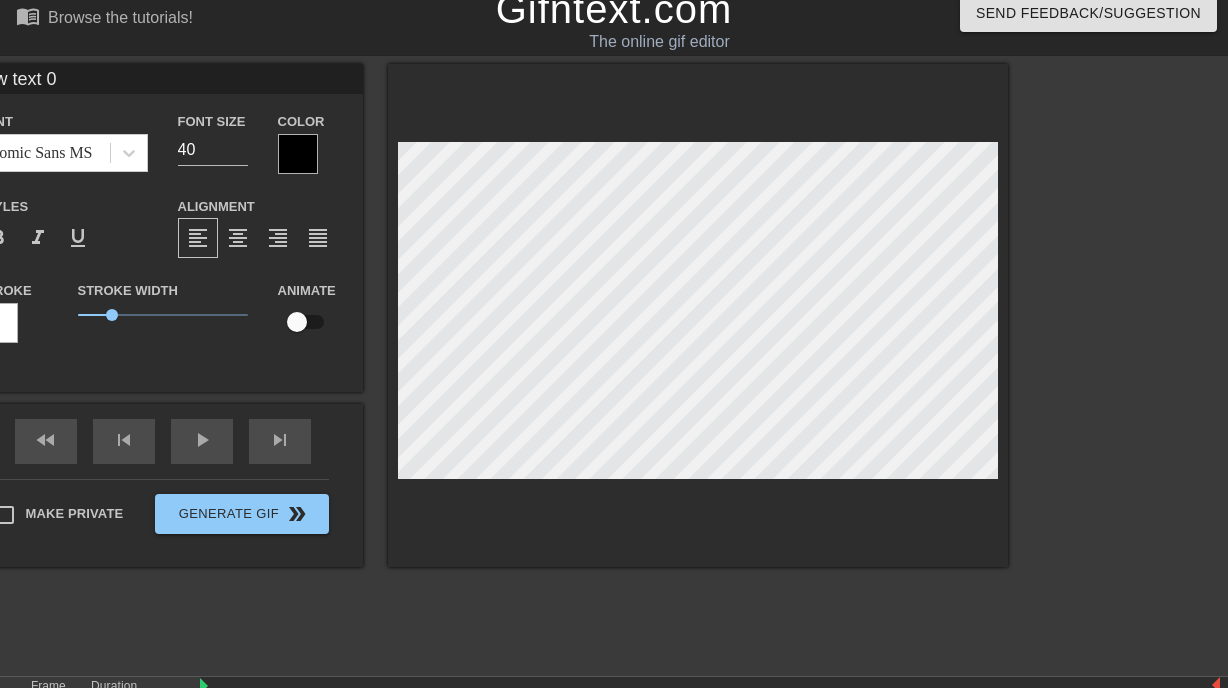 type on "text 0" 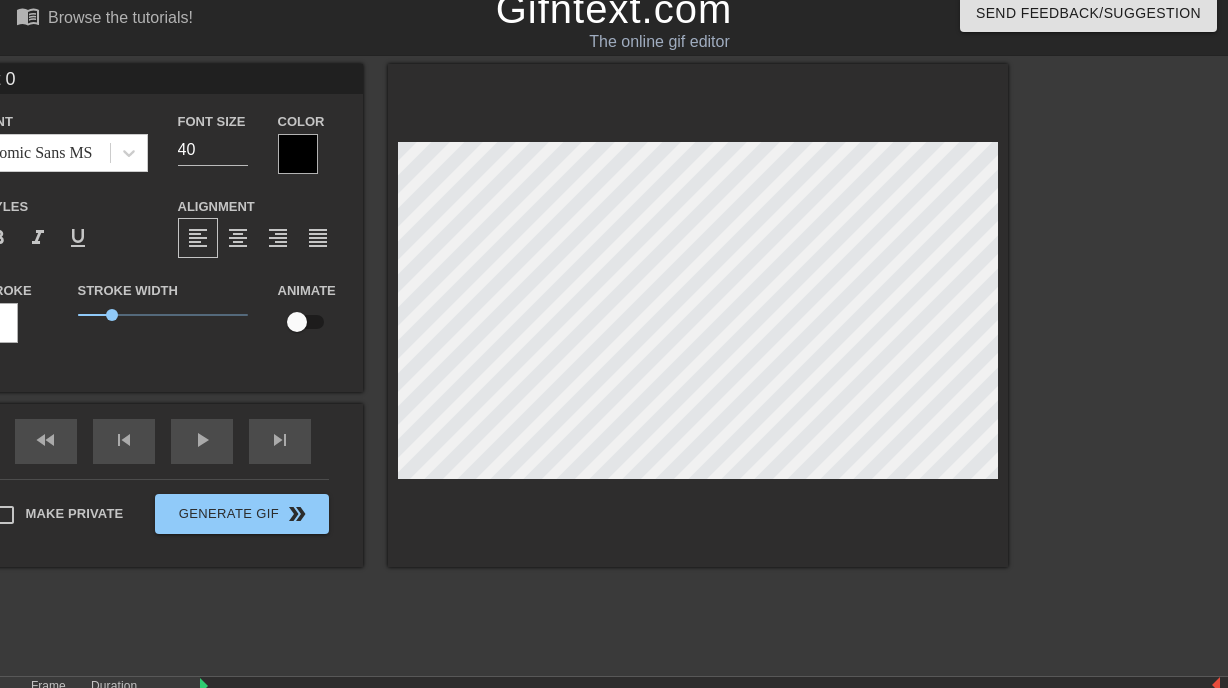 type on "text 0" 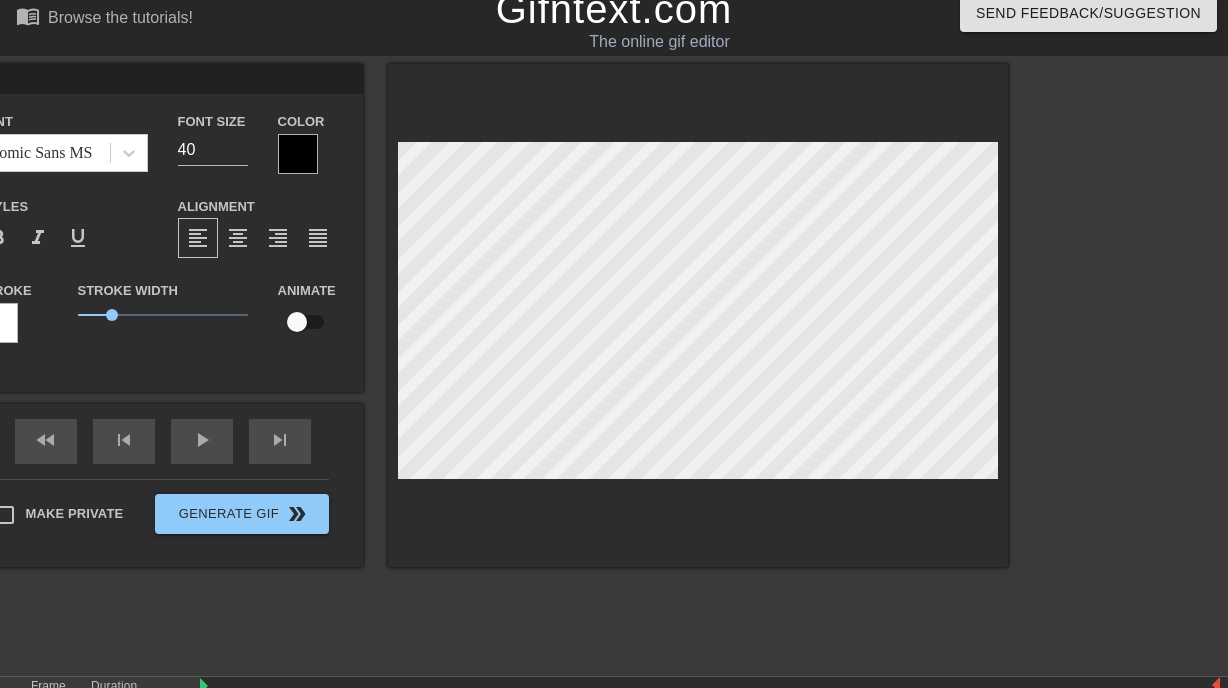 scroll, scrollTop: 3, scrollLeft: 3, axis: both 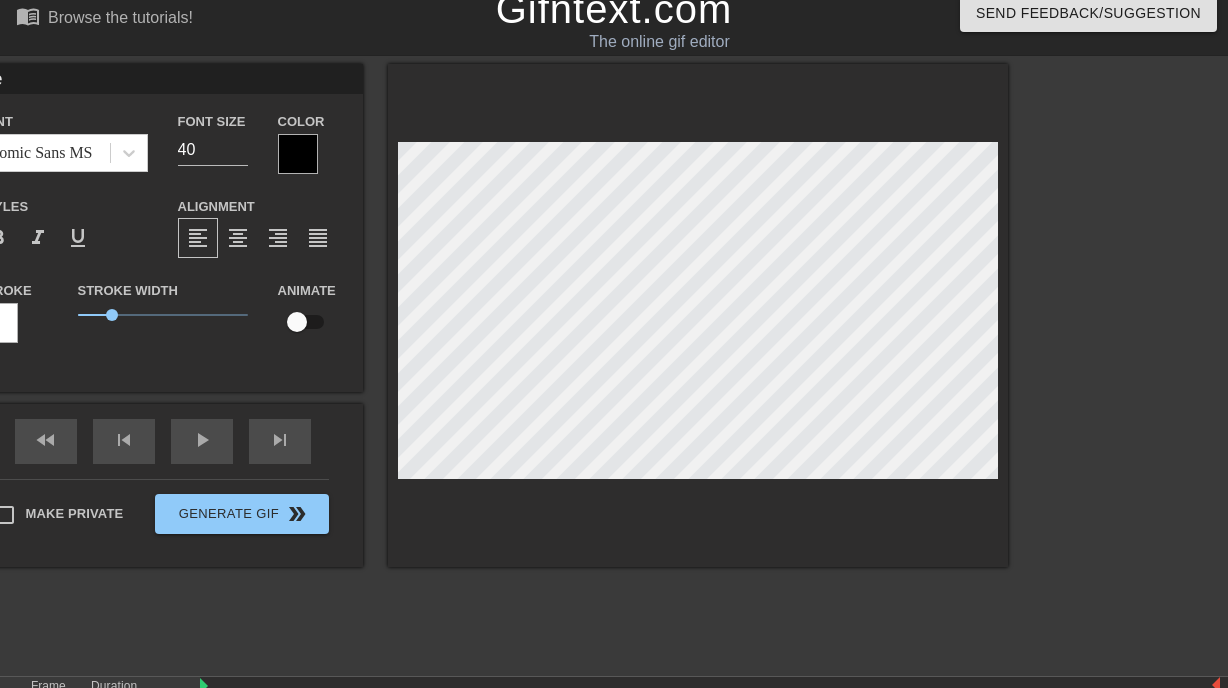 type on "They" 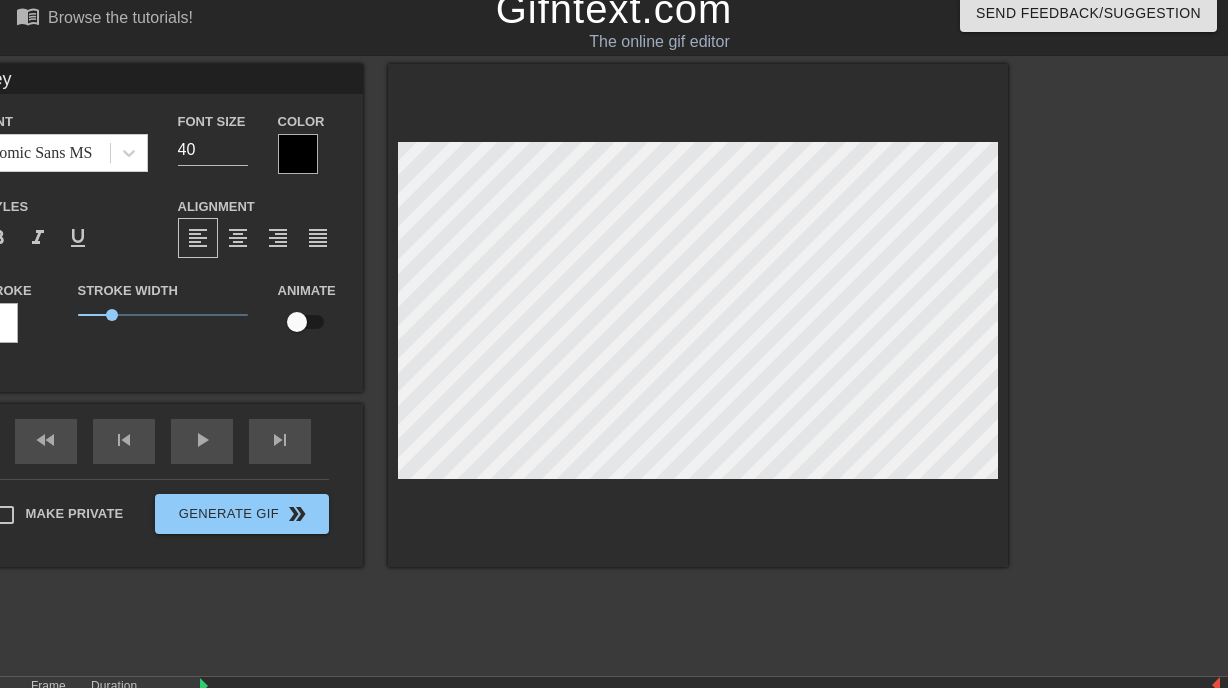 type on "They'" 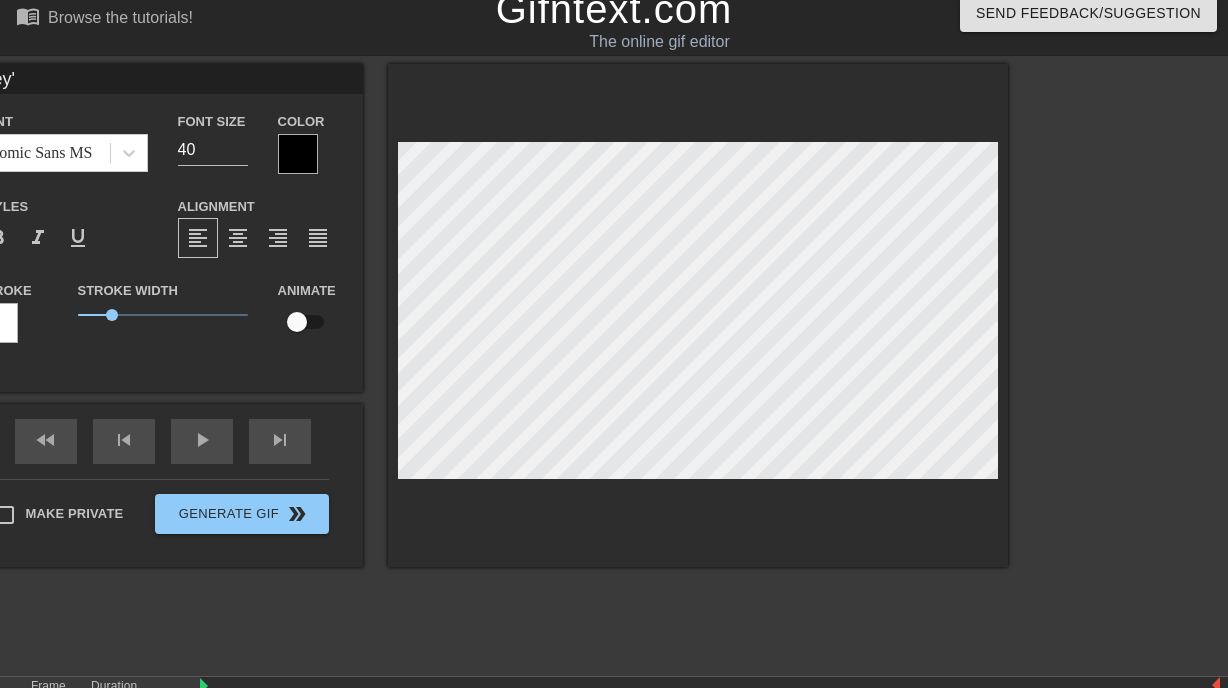 type on "They'r" 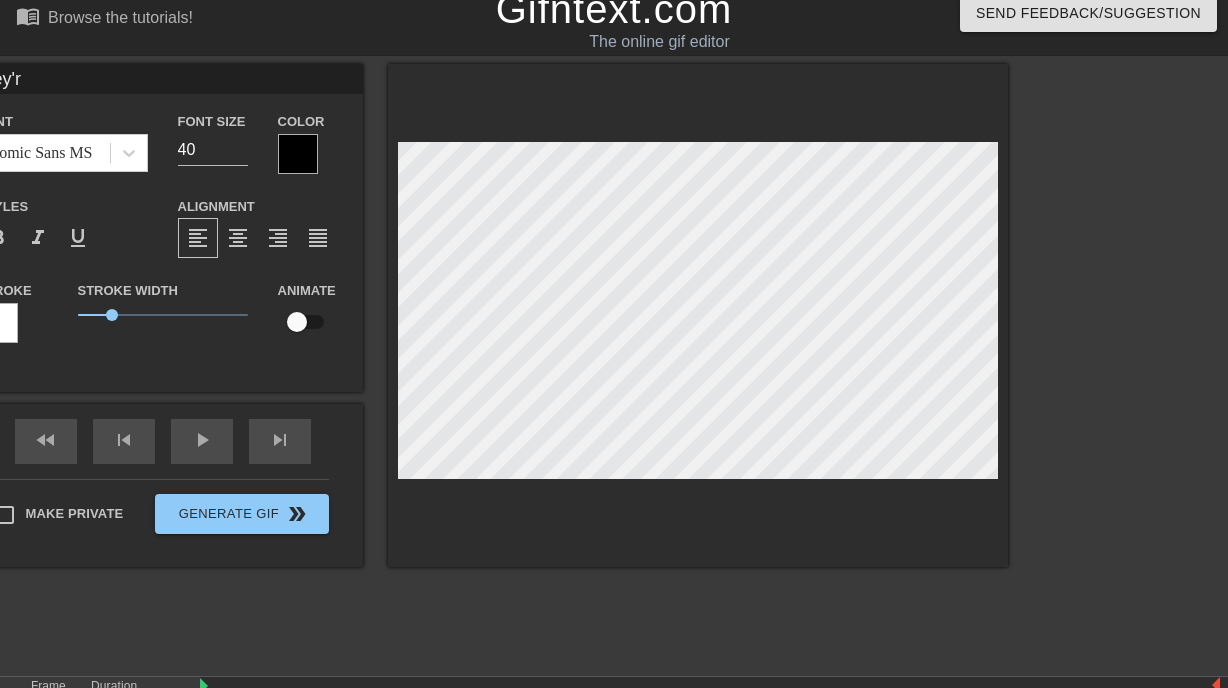 type on "They're" 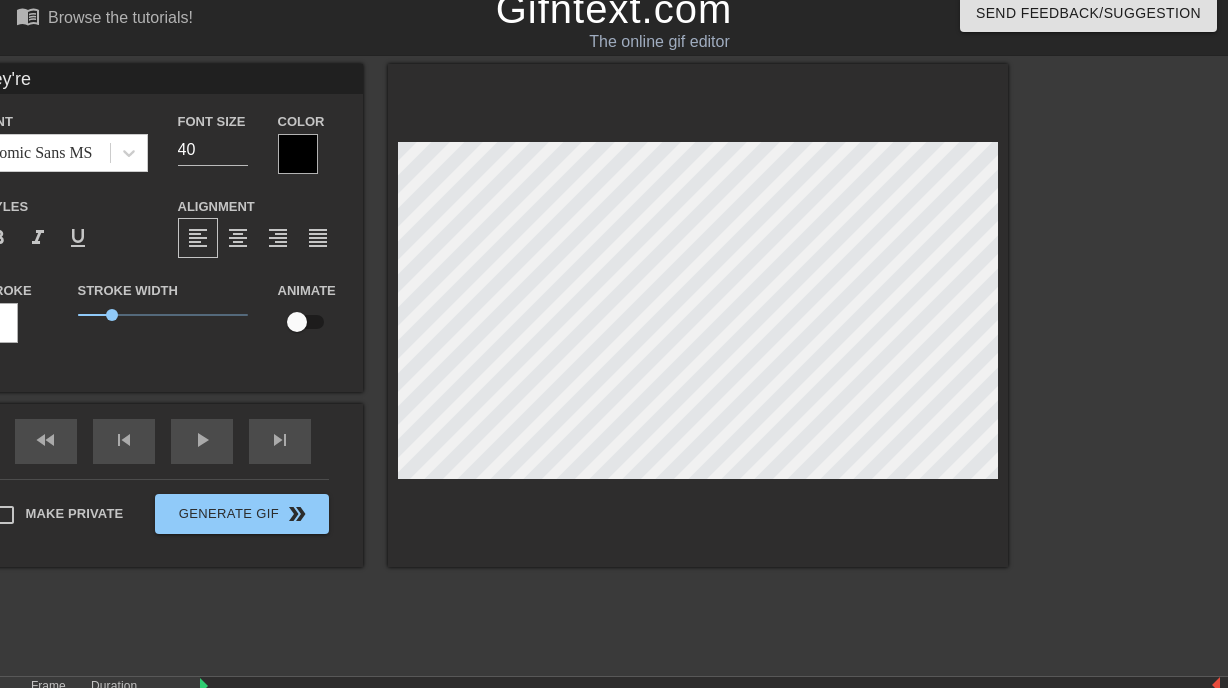 type on "They're" 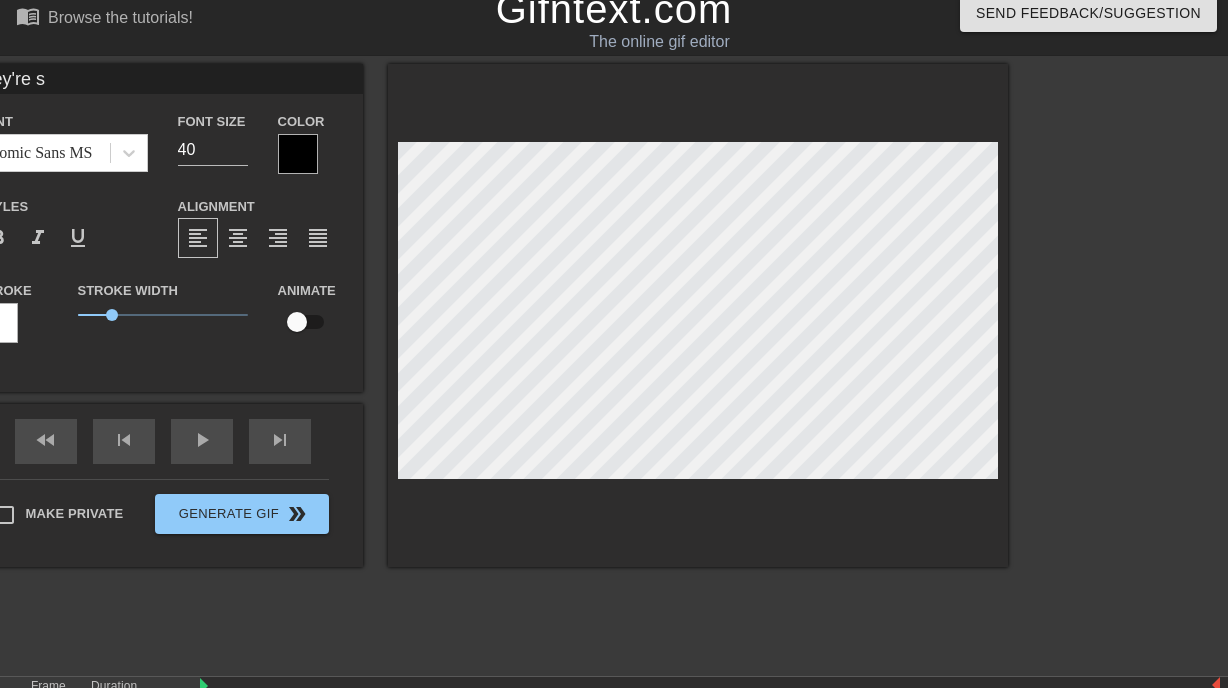 type on "They're so" 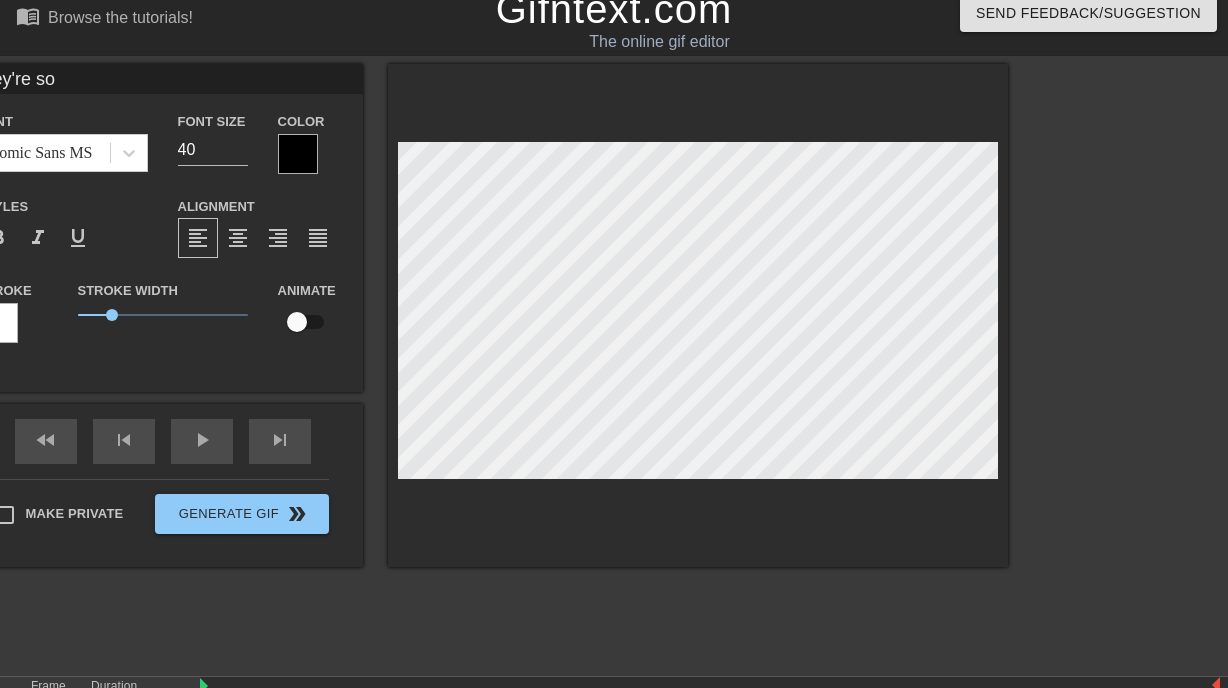 type on "They're so" 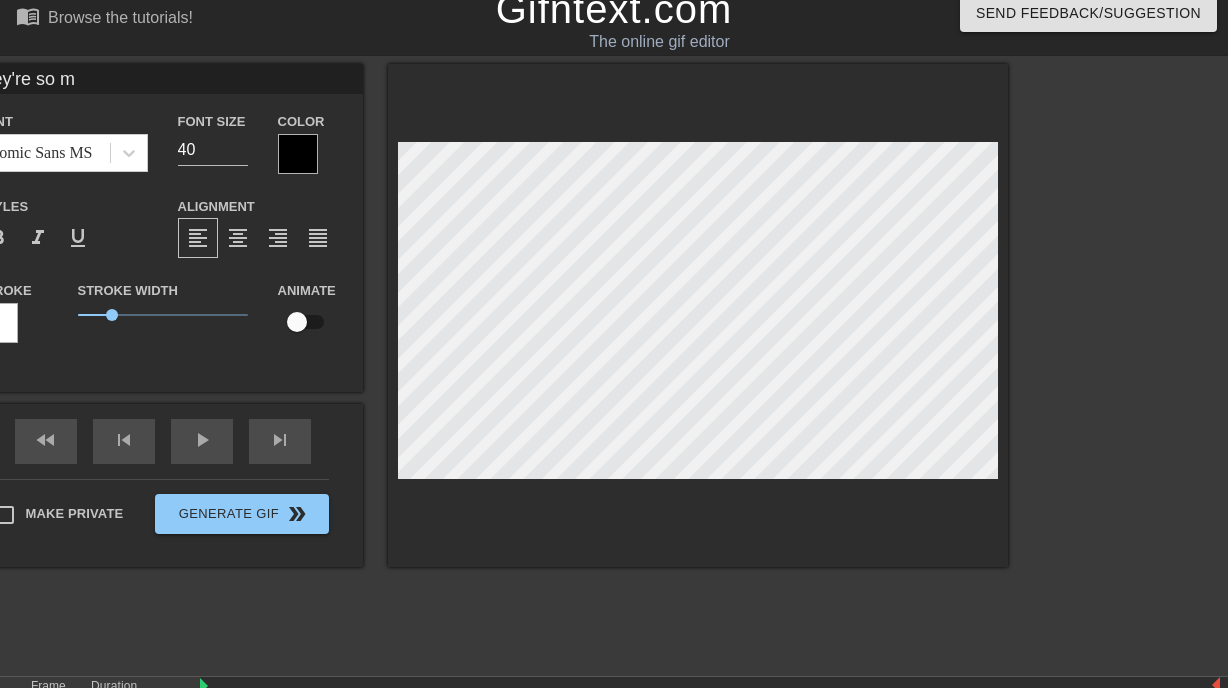 type on "They're so me" 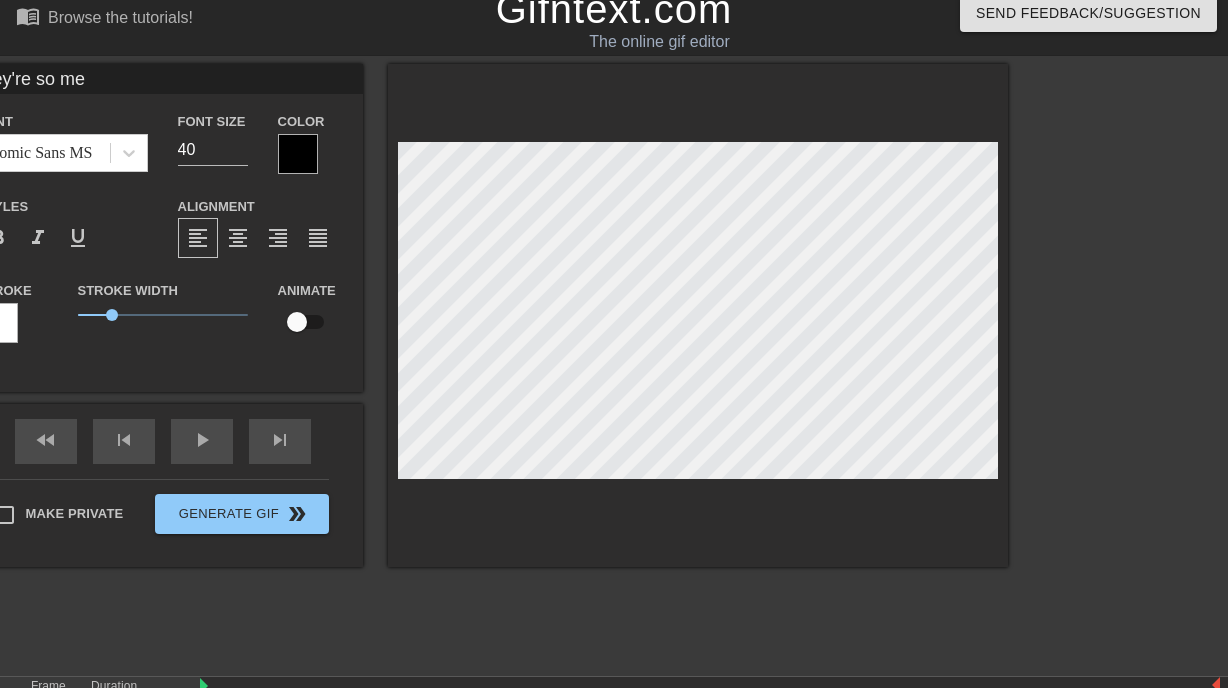 scroll, scrollTop: 3, scrollLeft: 8, axis: both 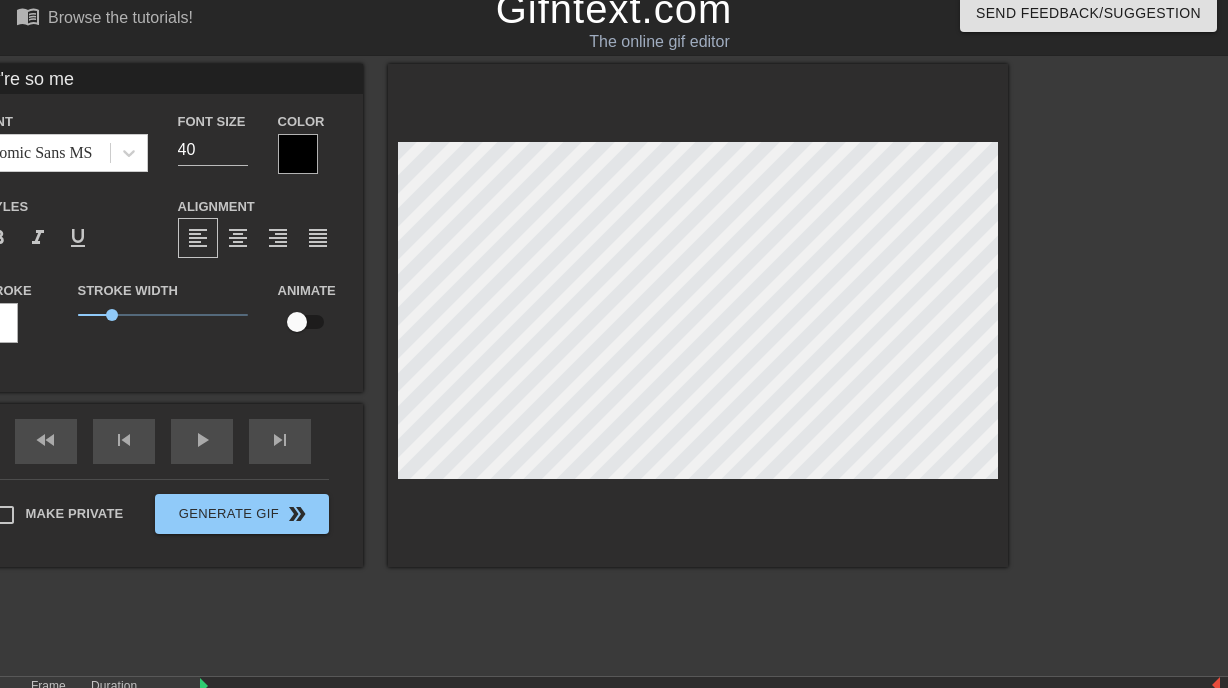 type on "they're so me" 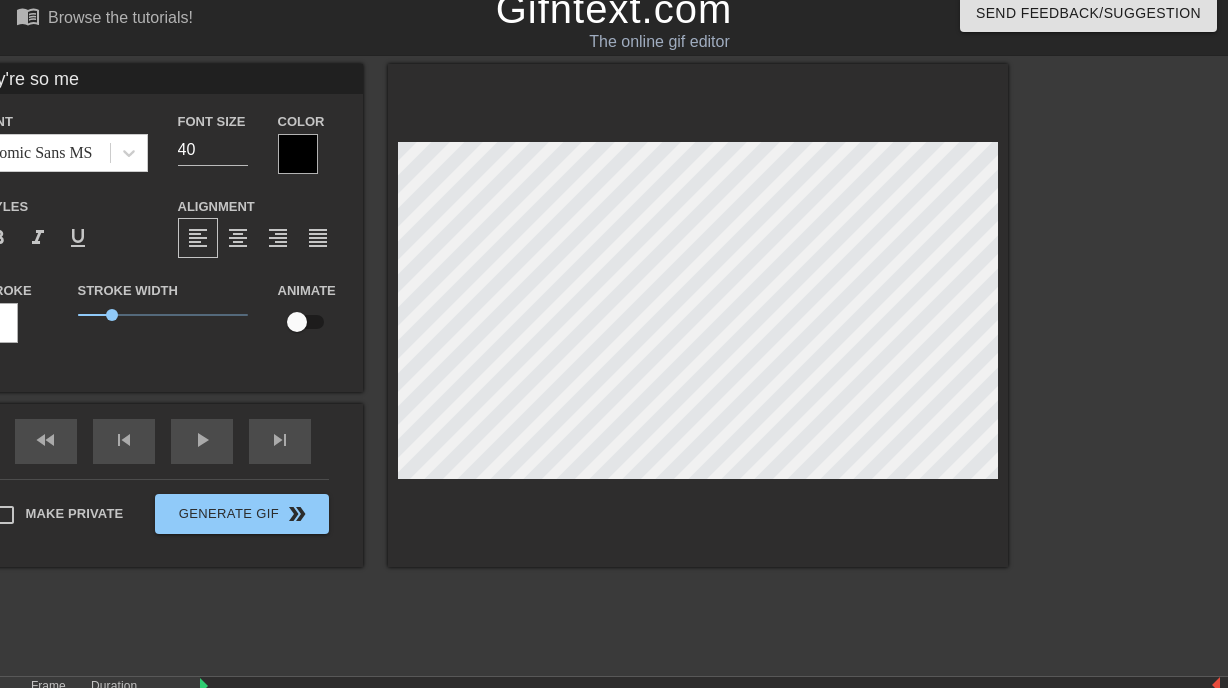 type on "they're so me" 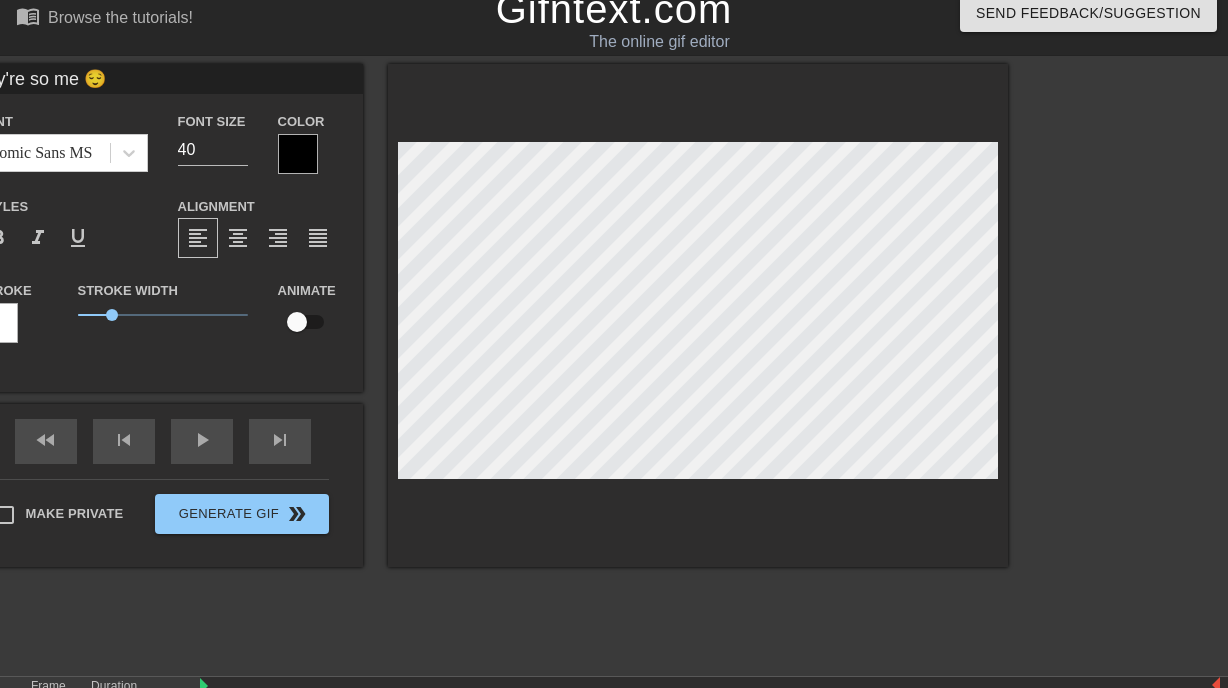 scroll, scrollTop: 3, scrollLeft: 9, axis: both 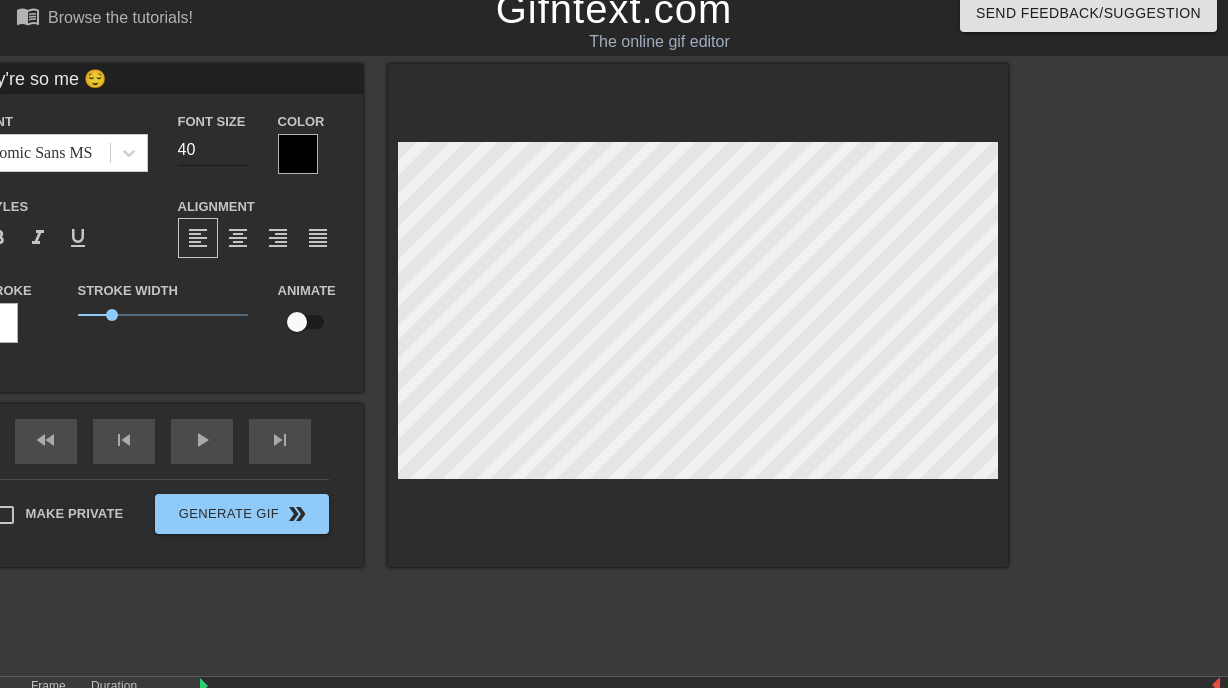 type on "they're so me 😌" 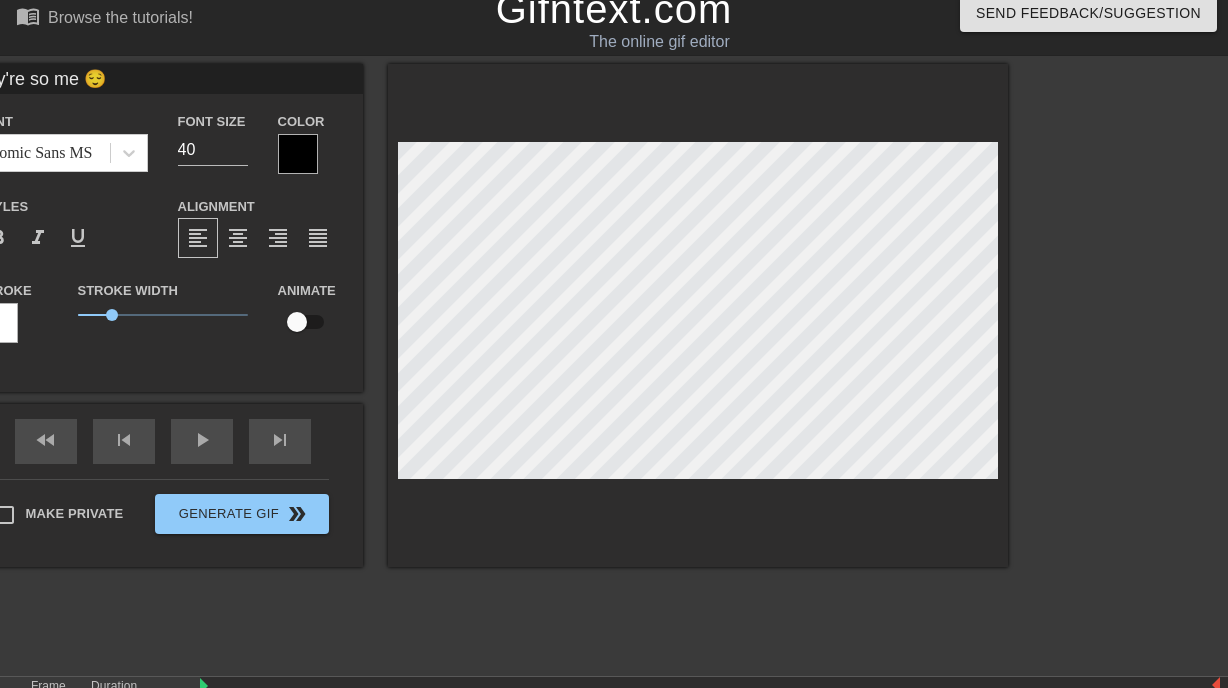 click at bounding box center [298, 154] 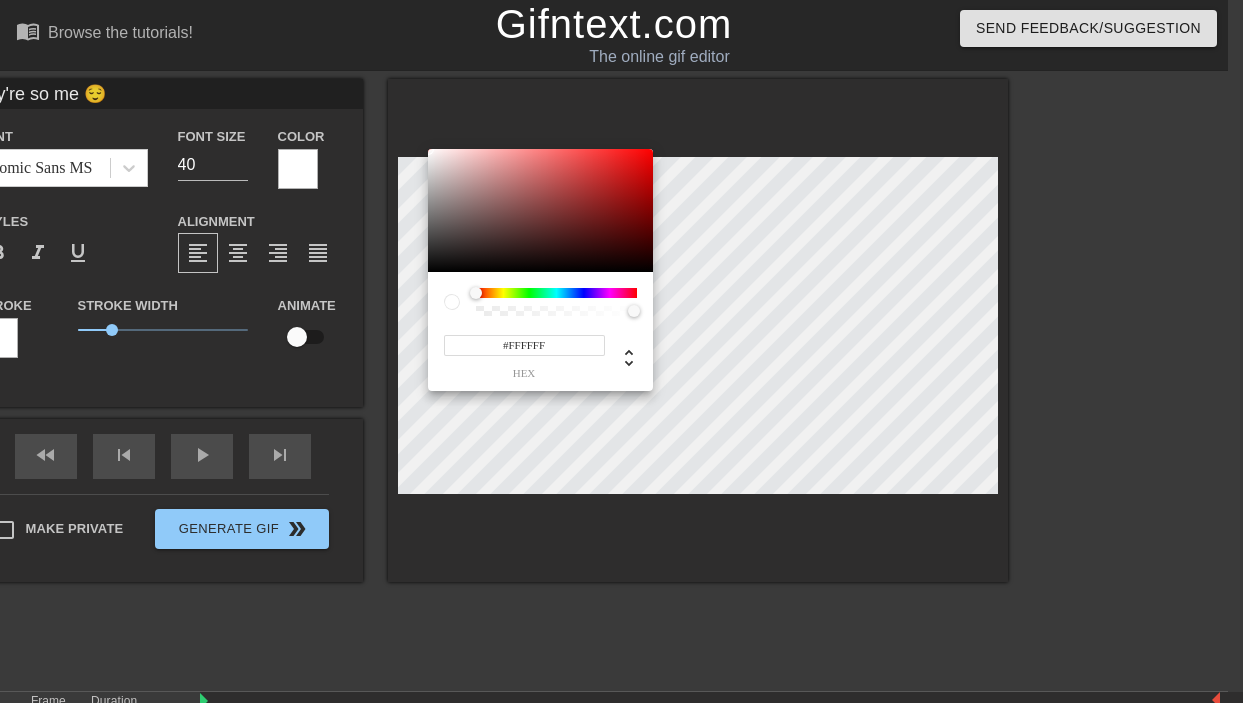 drag, startPoint x: 476, startPoint y: 249, endPoint x: 418, endPoint y: 117, distance: 144.18044 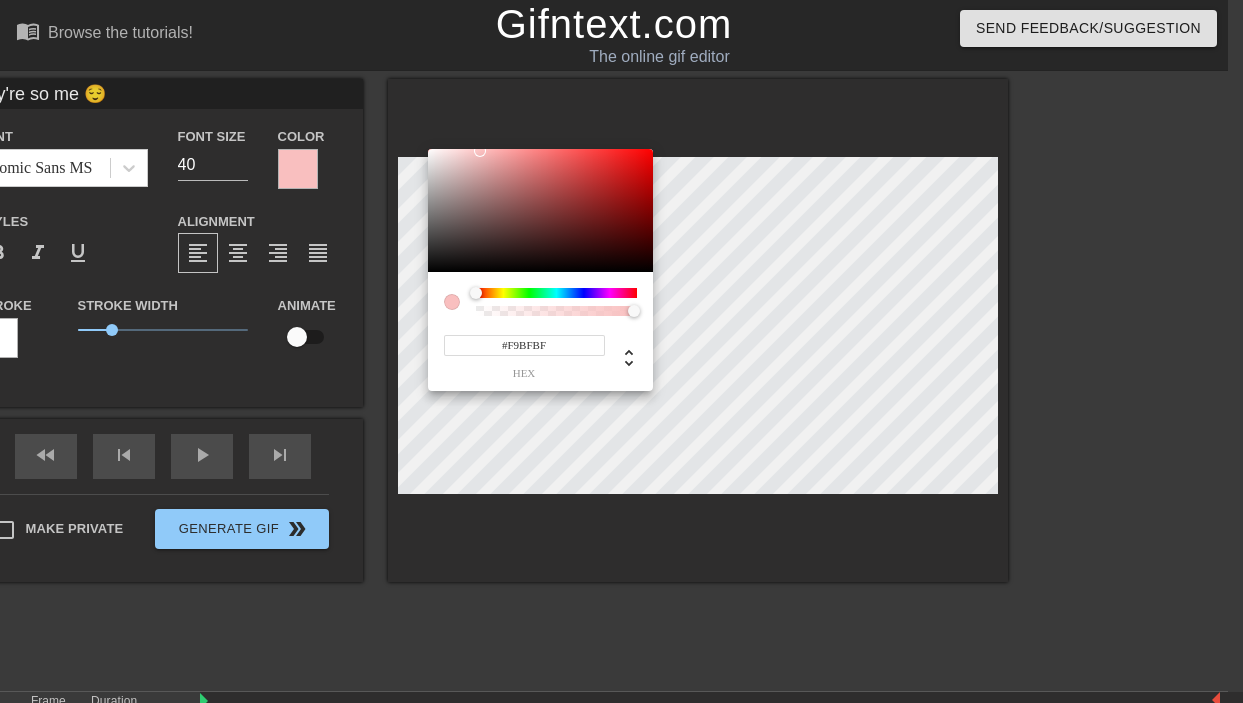 click at bounding box center [540, 211] 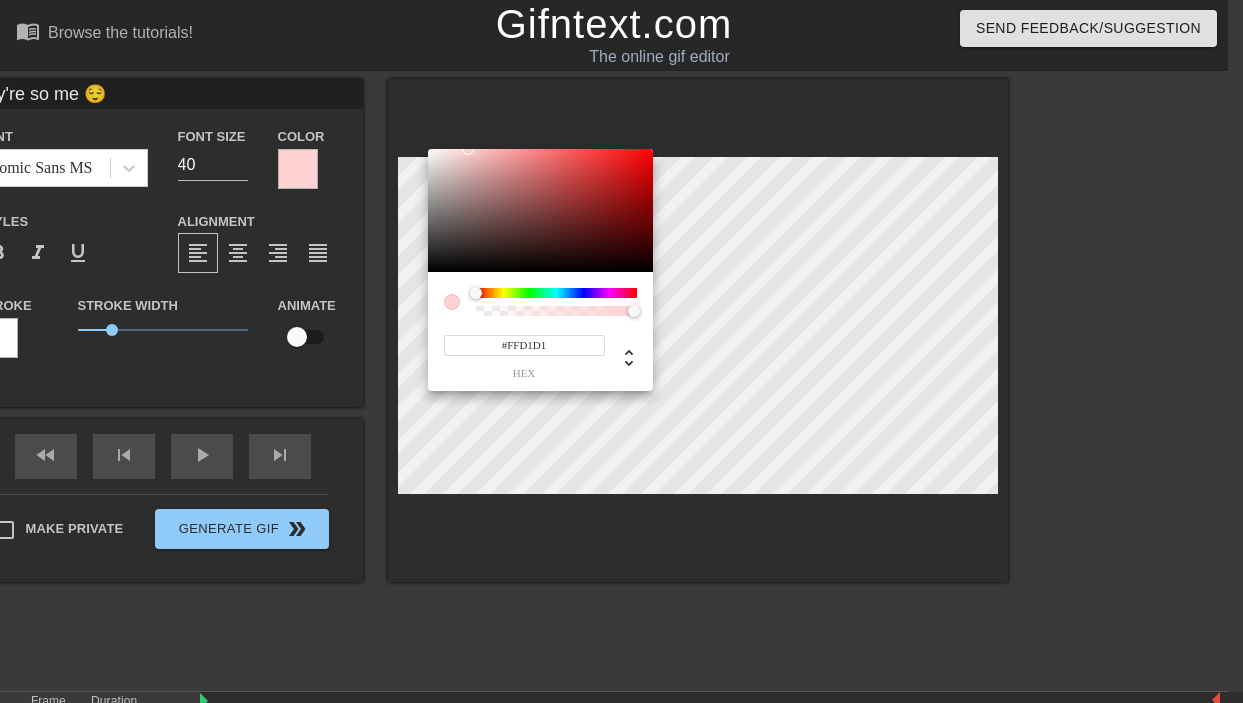 drag, startPoint x: 482, startPoint y: 184, endPoint x: 468, endPoint y: 148, distance: 38.626415 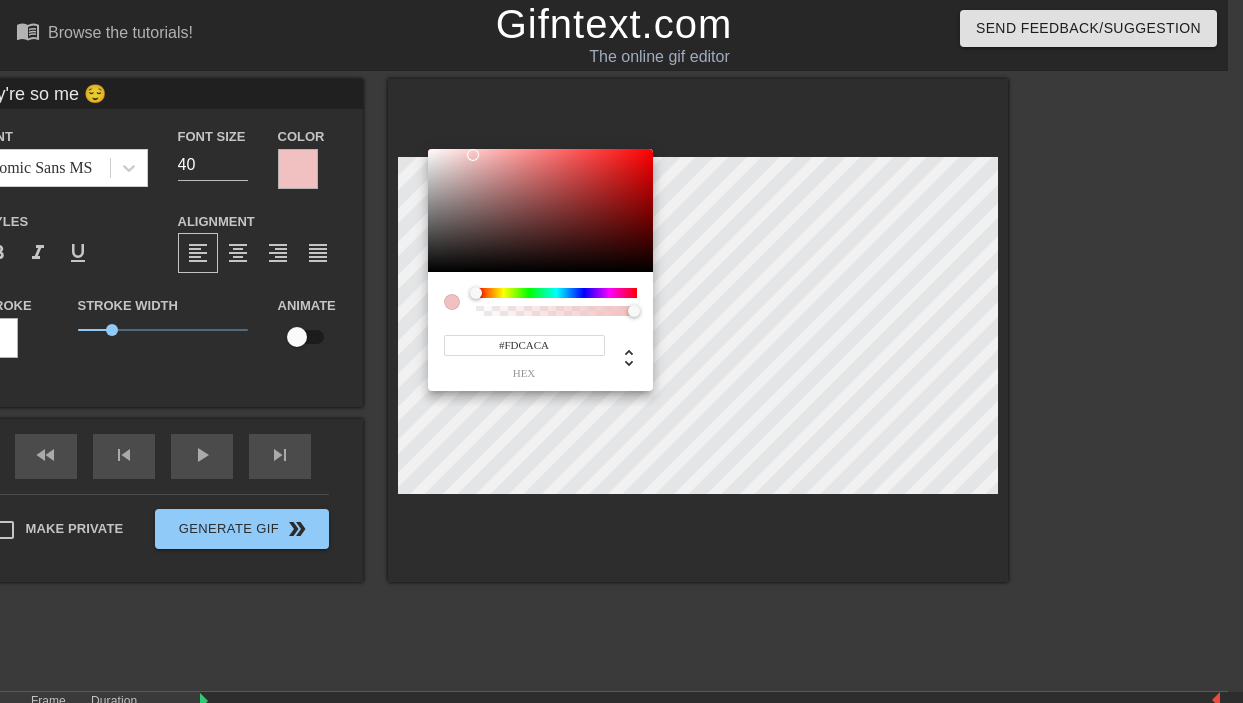 type on "#FFCBCB" 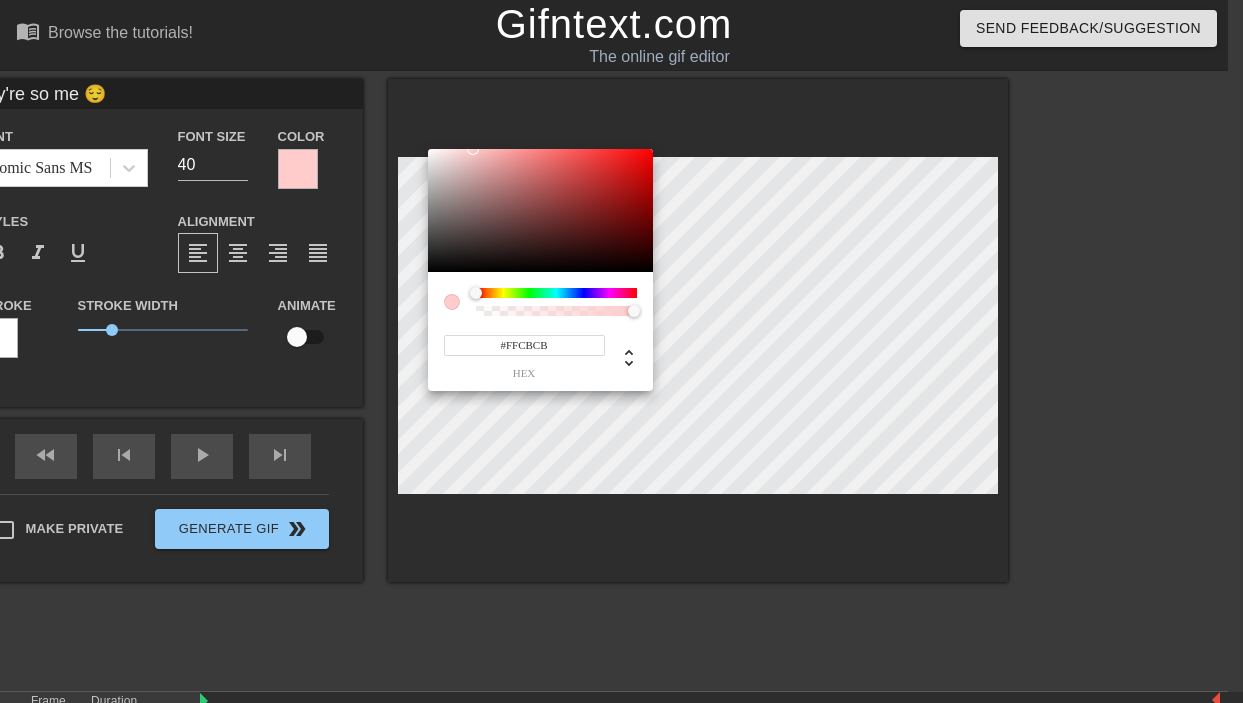 drag, startPoint x: 473, startPoint y: 156, endPoint x: 473, endPoint y: 142, distance: 14 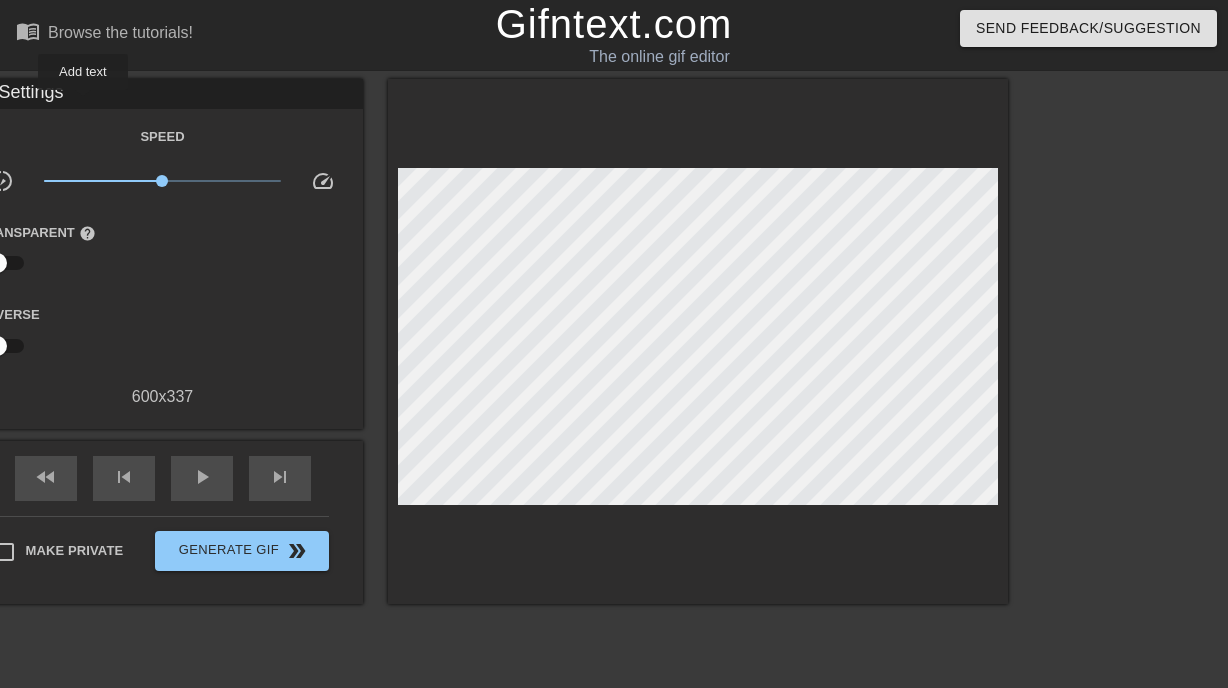 click on "title" at bounding box center (-76, 107) 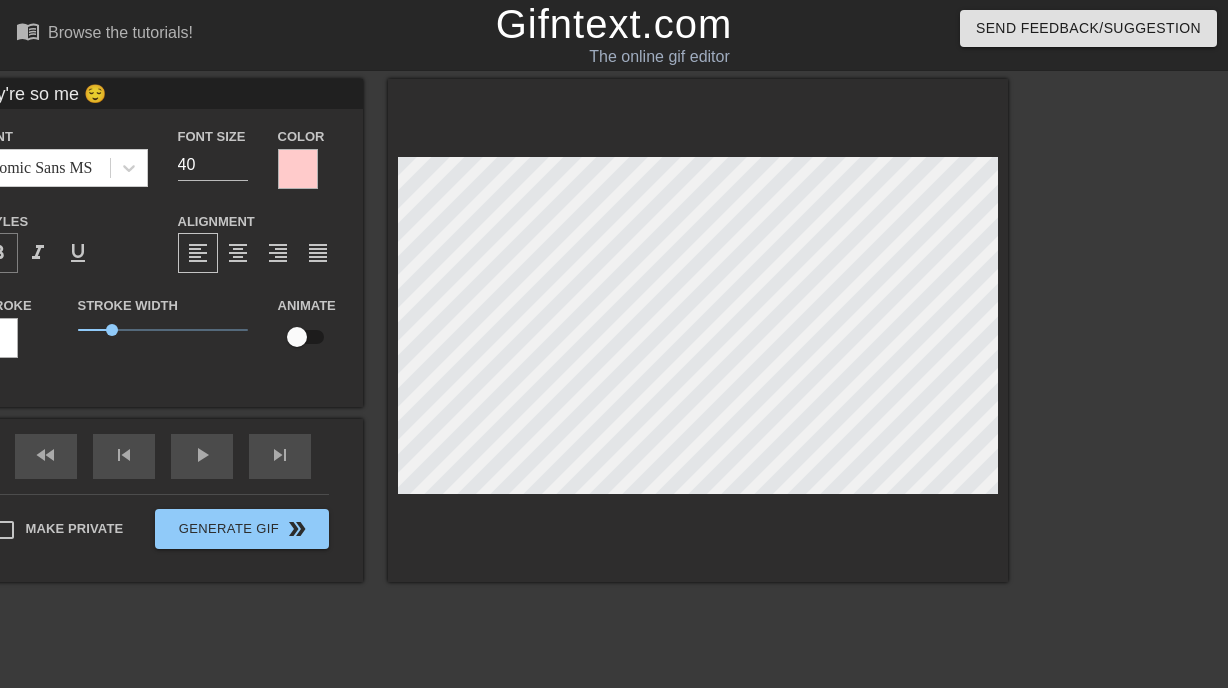 click on "format_bold" at bounding box center [-2, 253] 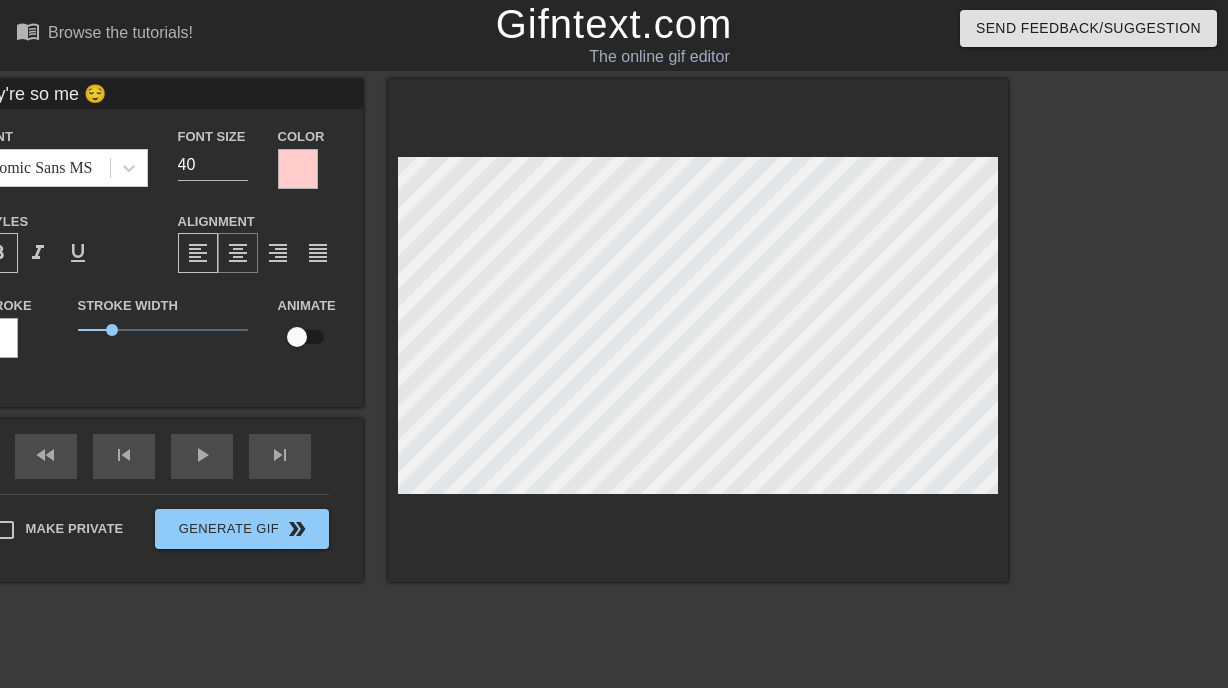 click on "format_align_center" at bounding box center (238, 253) 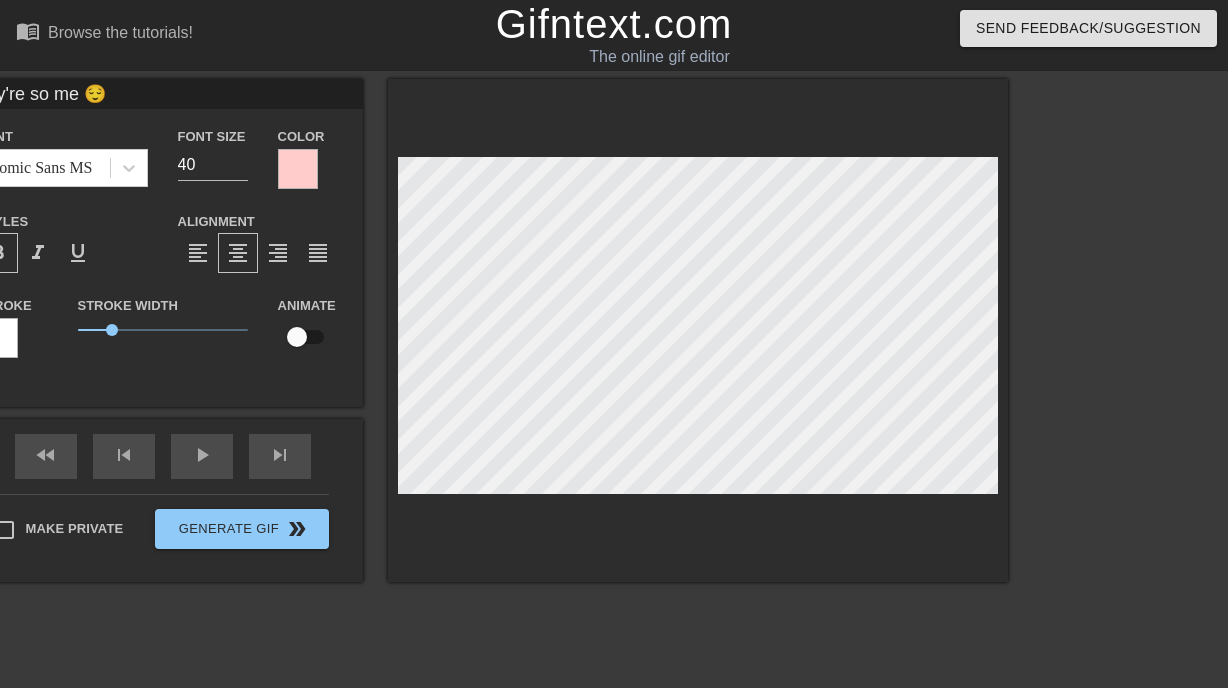 click on "format_bold" at bounding box center (-2, 253) 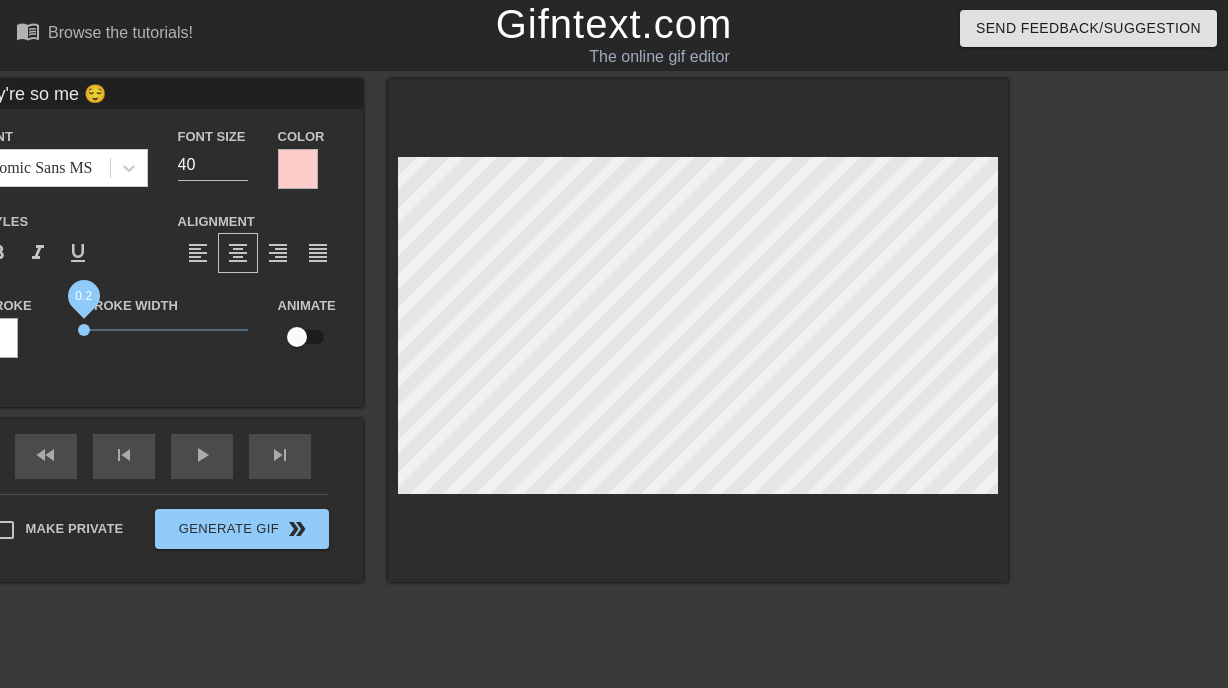 drag, startPoint x: 266, startPoint y: 331, endPoint x: 234, endPoint y: 329, distance: 32.06244 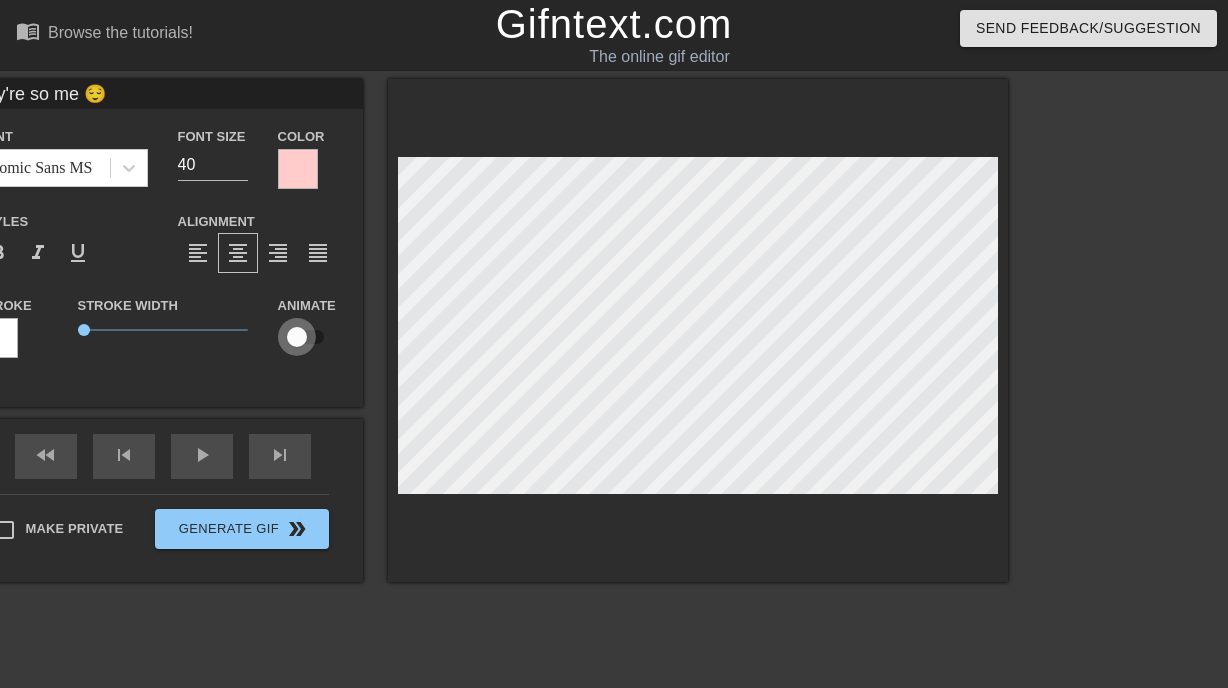 click at bounding box center (297, 337) 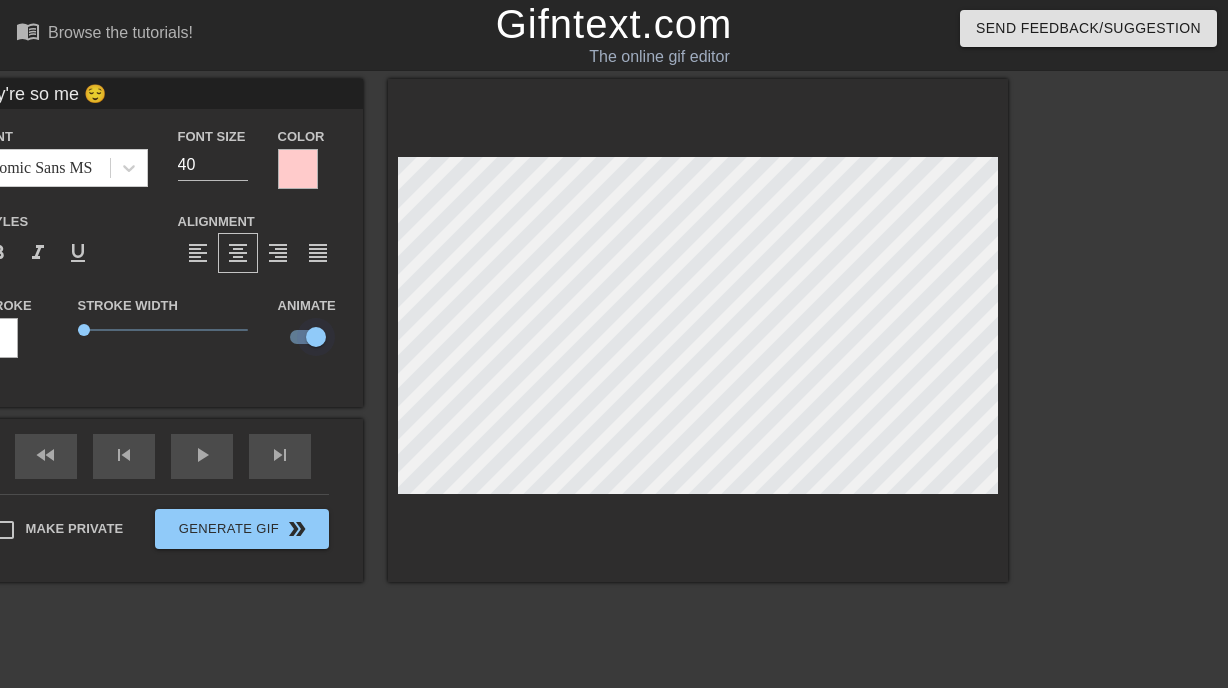 click at bounding box center (316, 337) 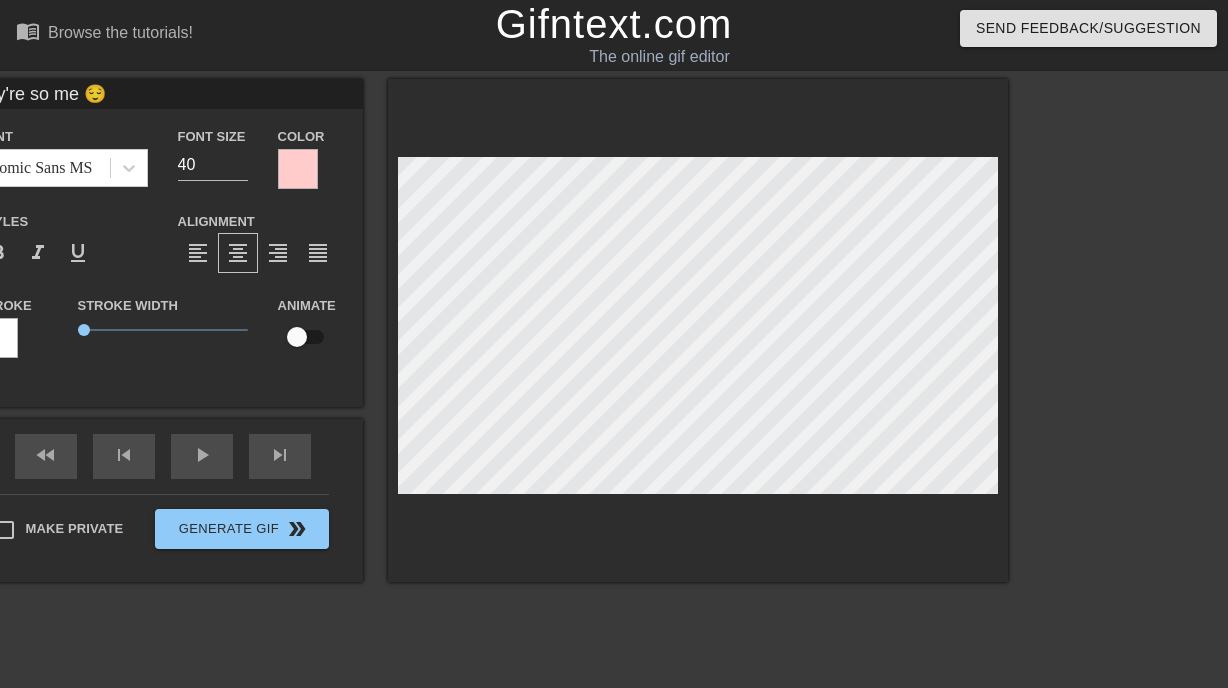 click on "Color" at bounding box center (313, 156) 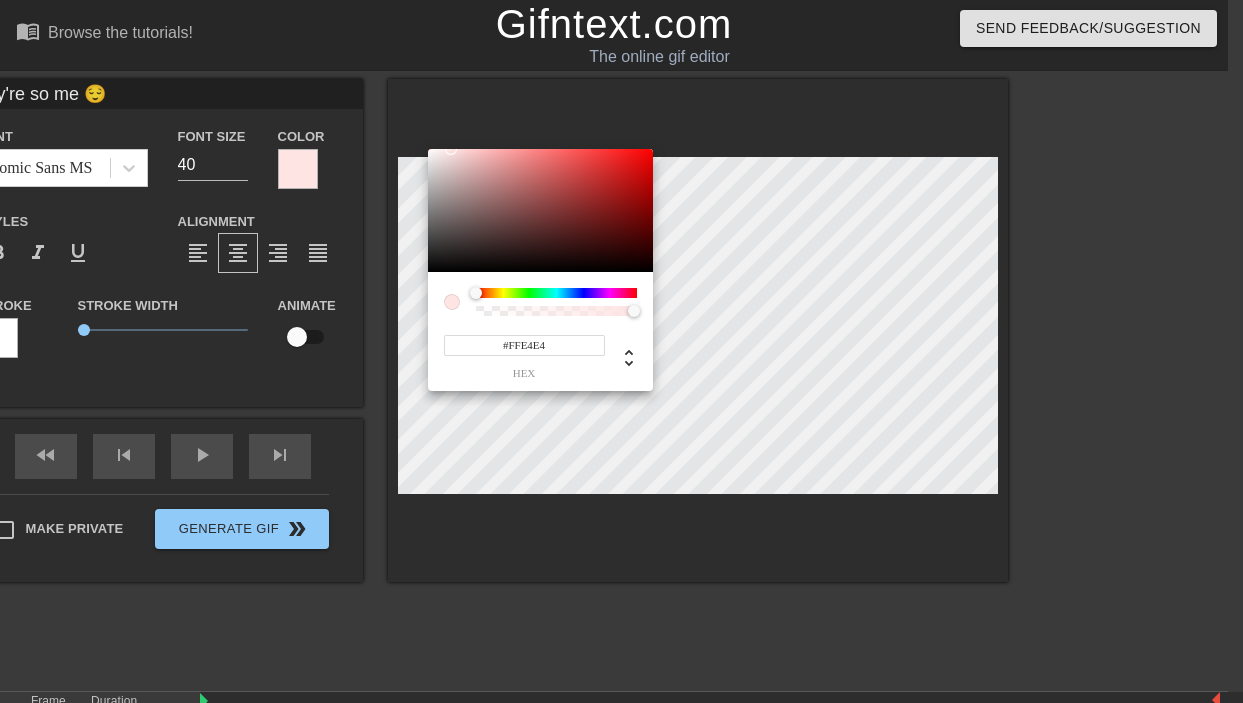 drag, startPoint x: 481, startPoint y: 210, endPoint x: 451, endPoint y: 131, distance: 84.50444 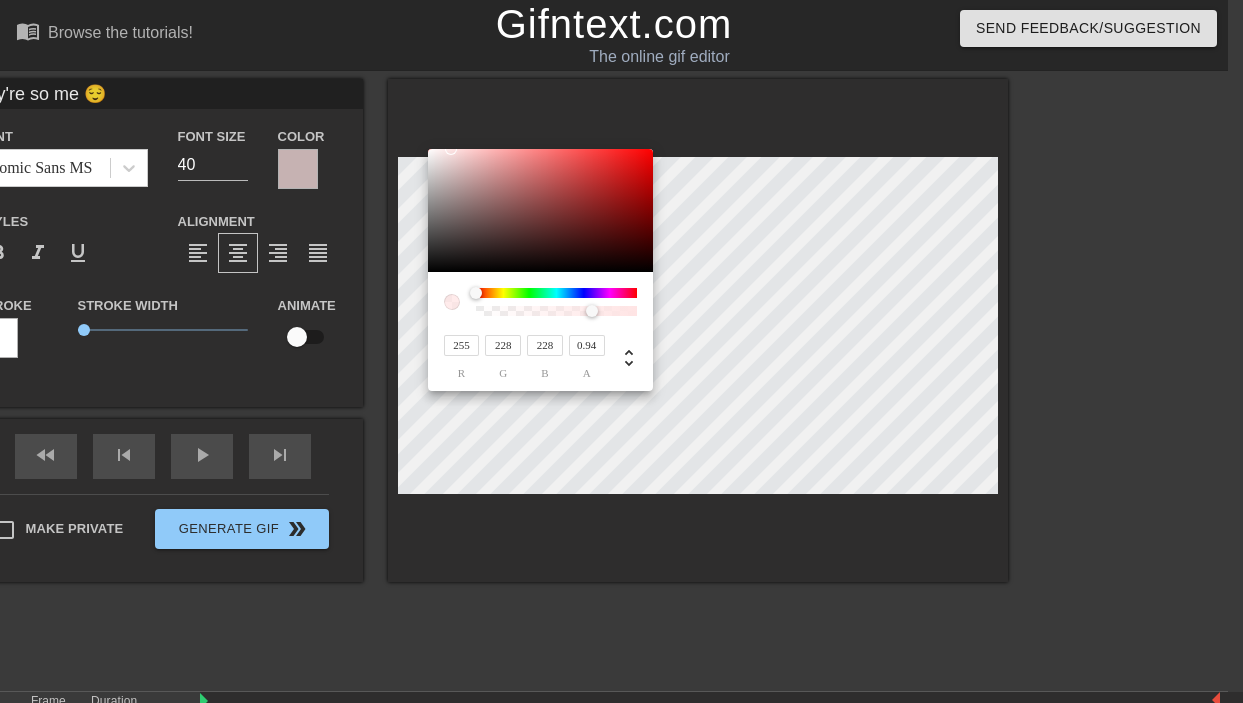 type on "1" 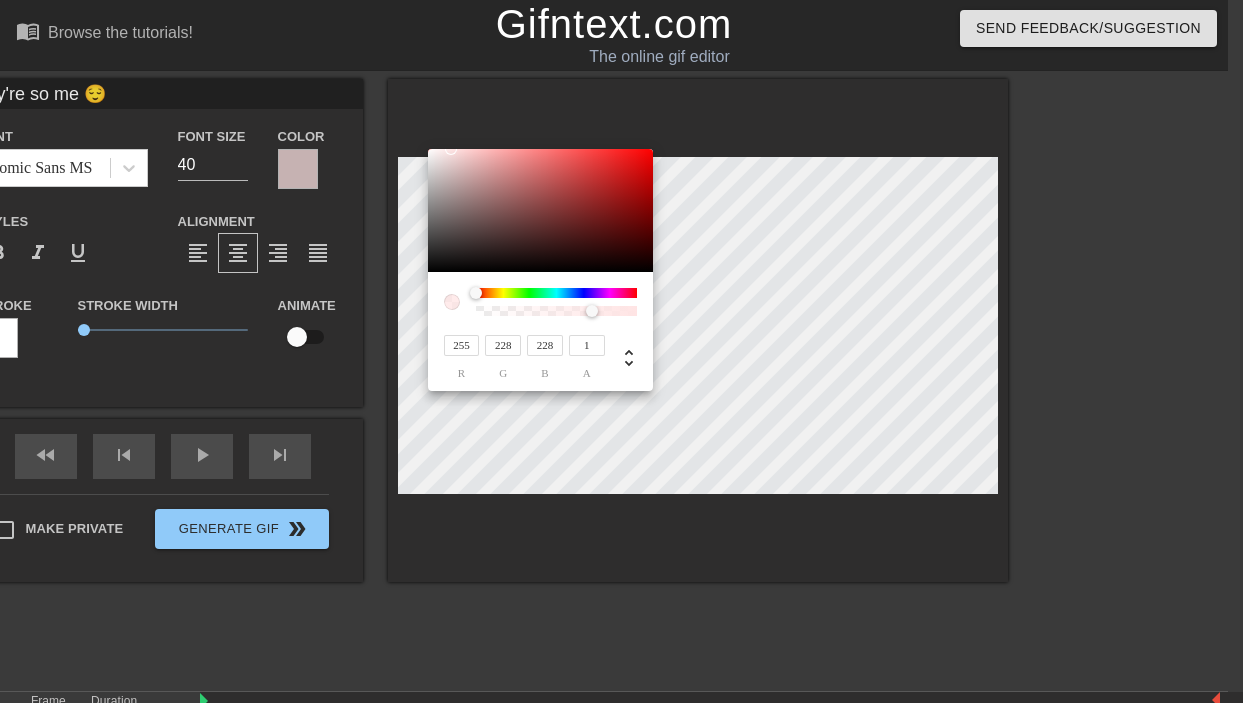 drag, startPoint x: 592, startPoint y: 315, endPoint x: 706, endPoint y: 291, distance: 116.498924 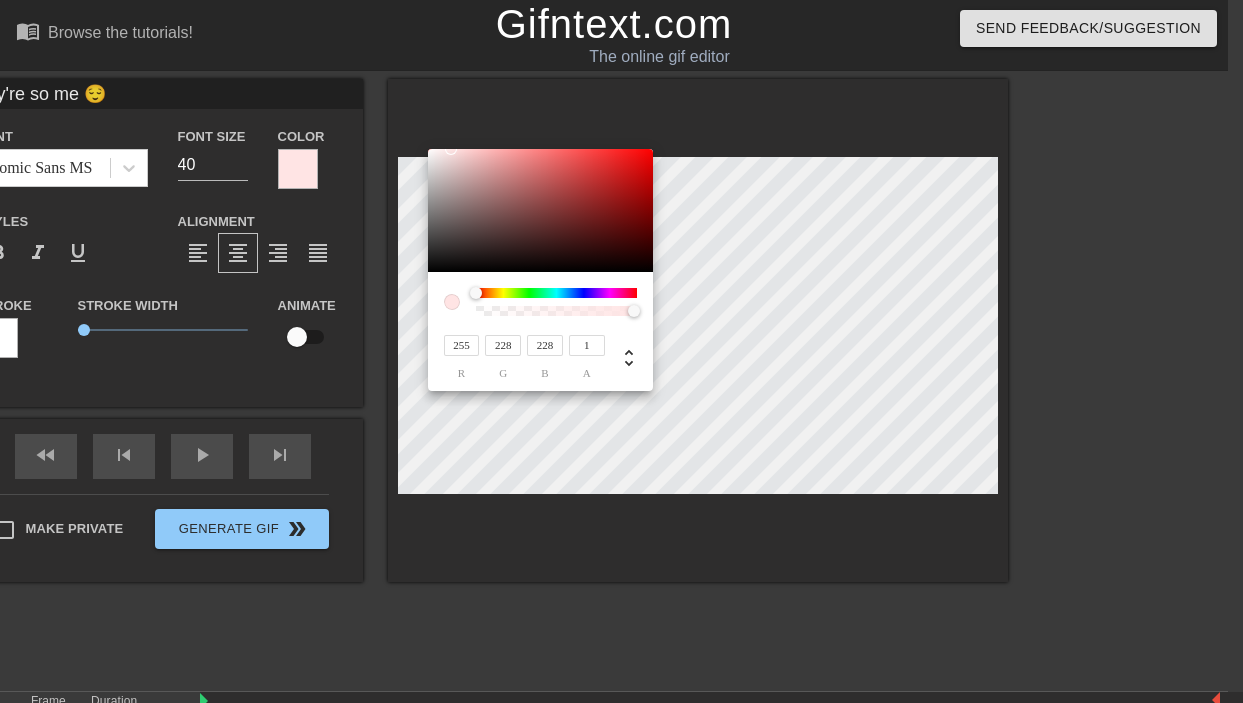 type on "146" 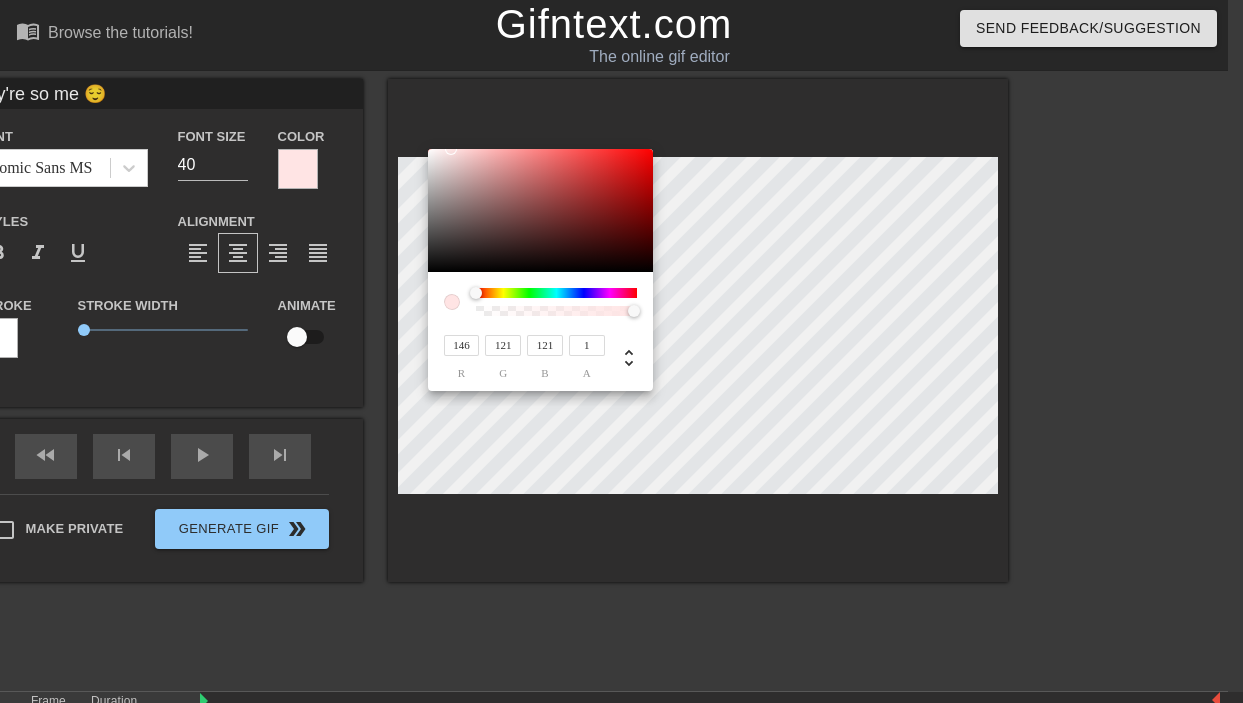 type on "148" 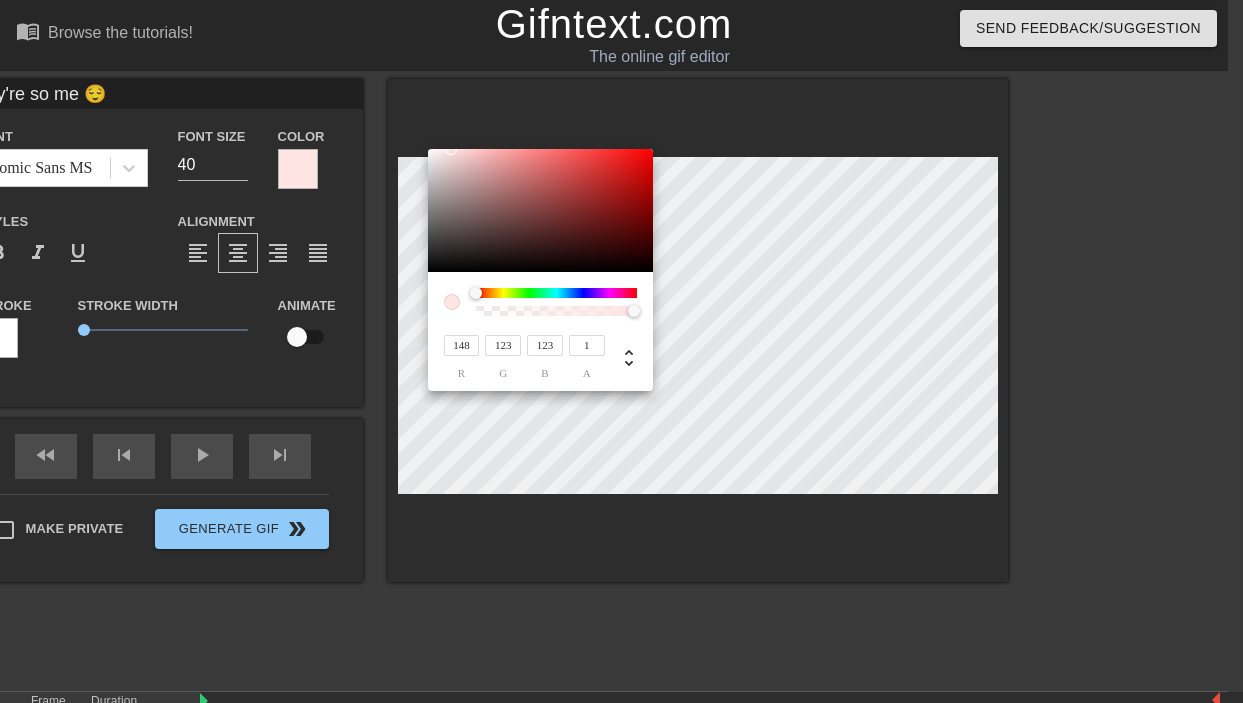 type on "154" 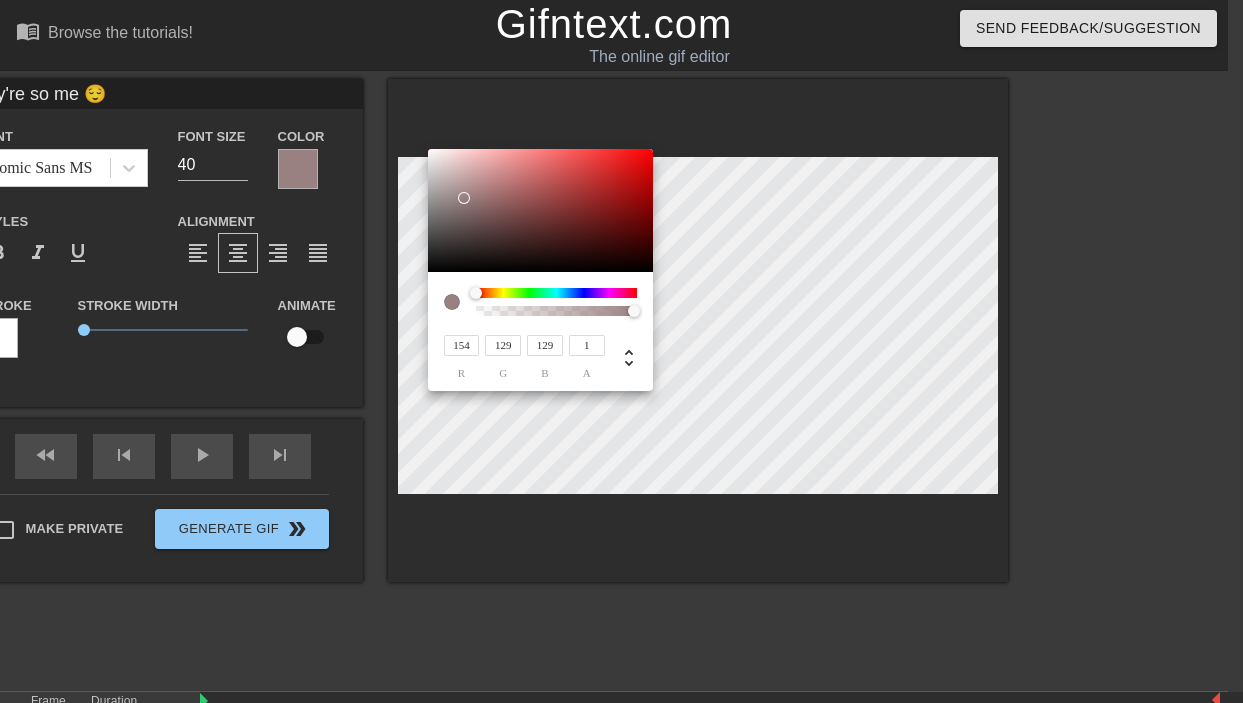 type on "208" 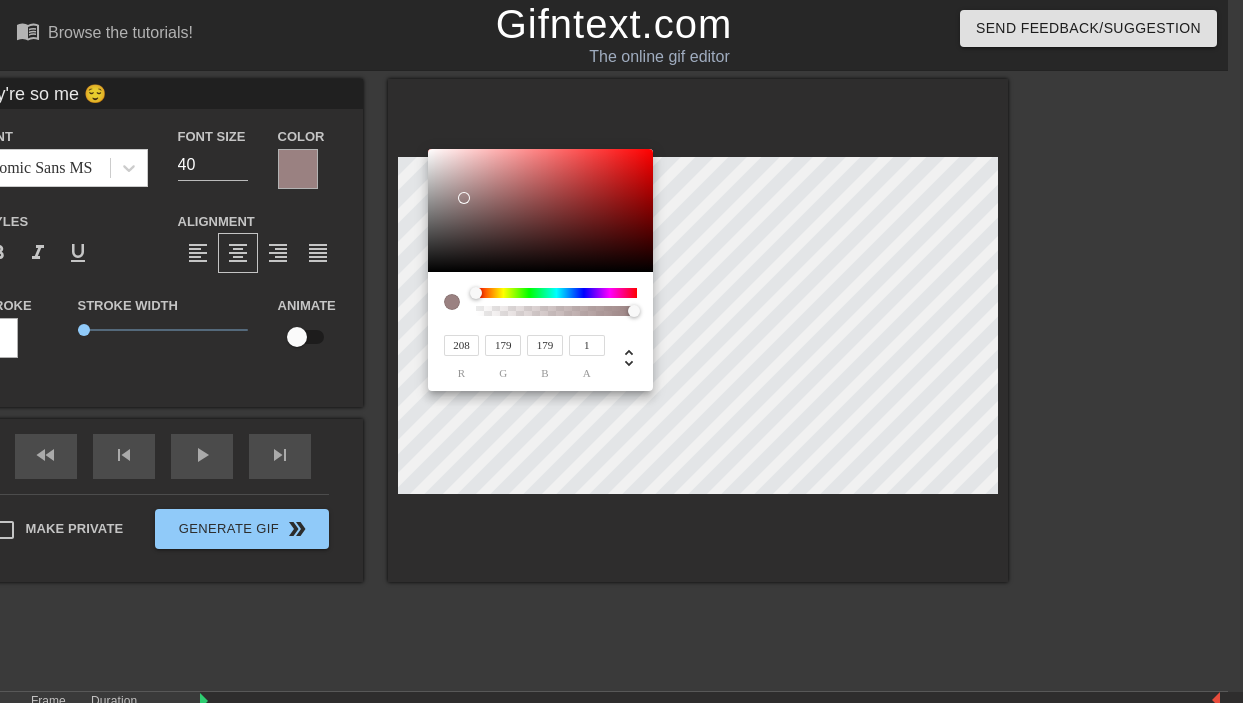 type on "212" 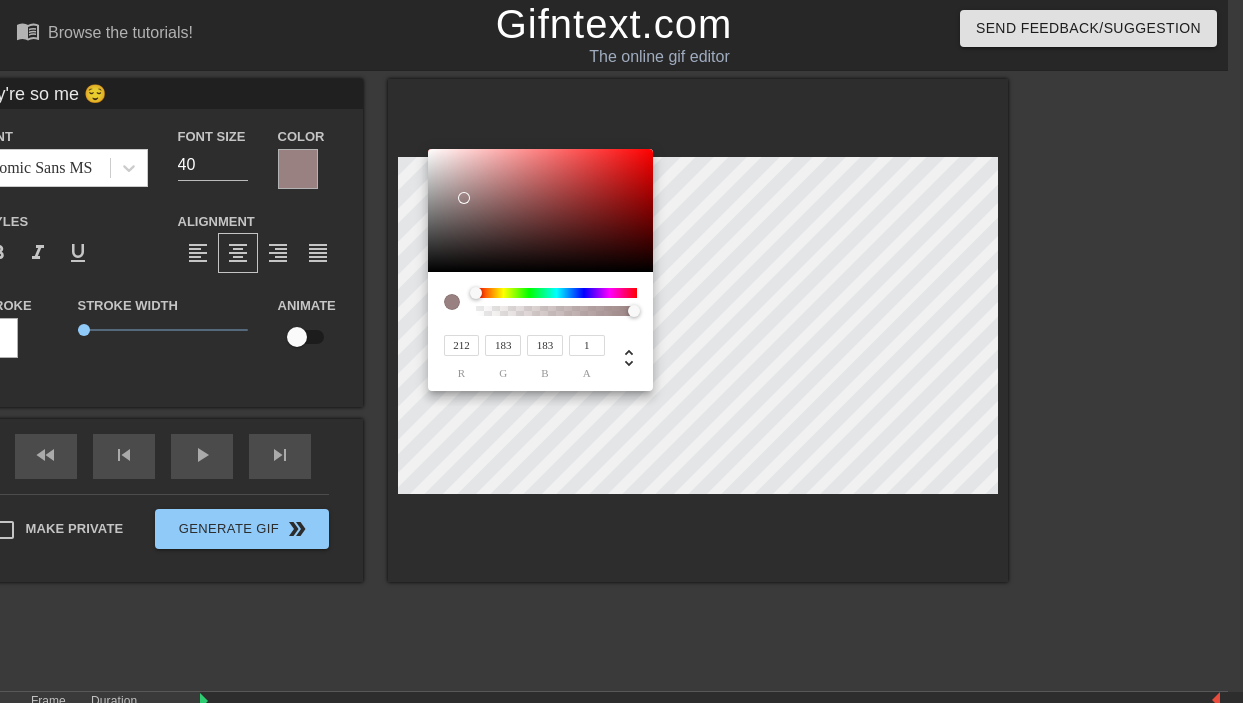 type on "226" 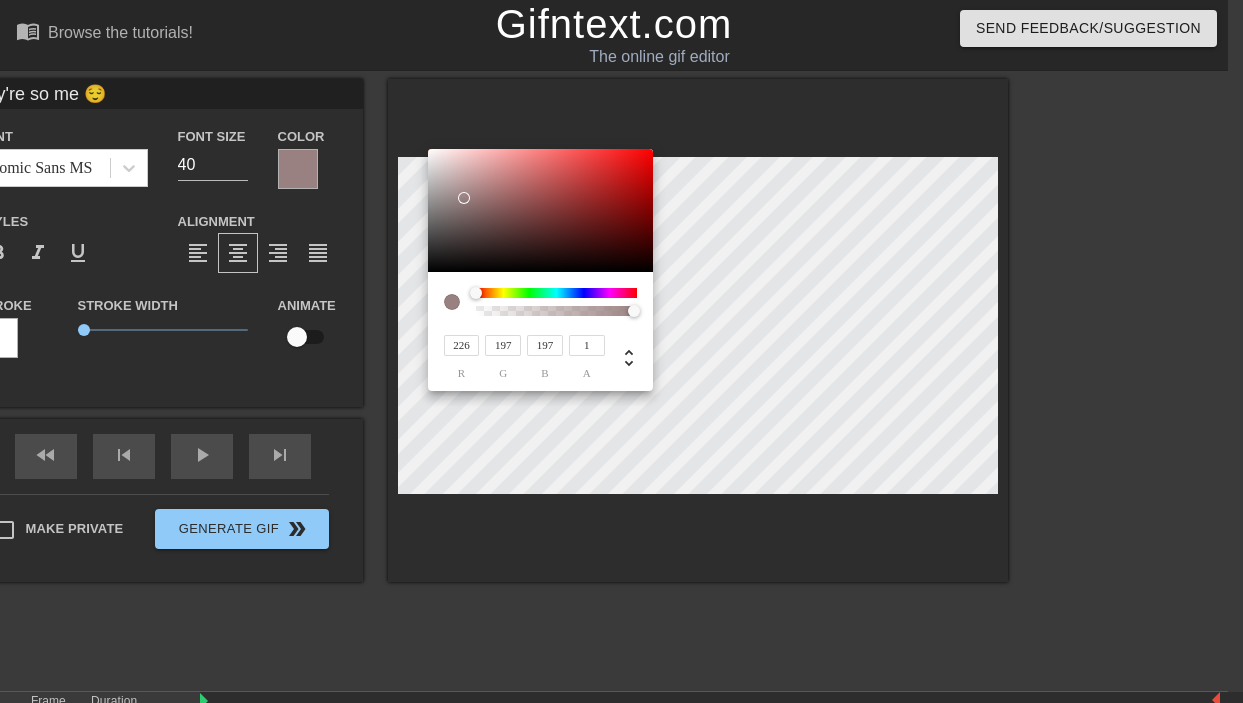 type on "255" 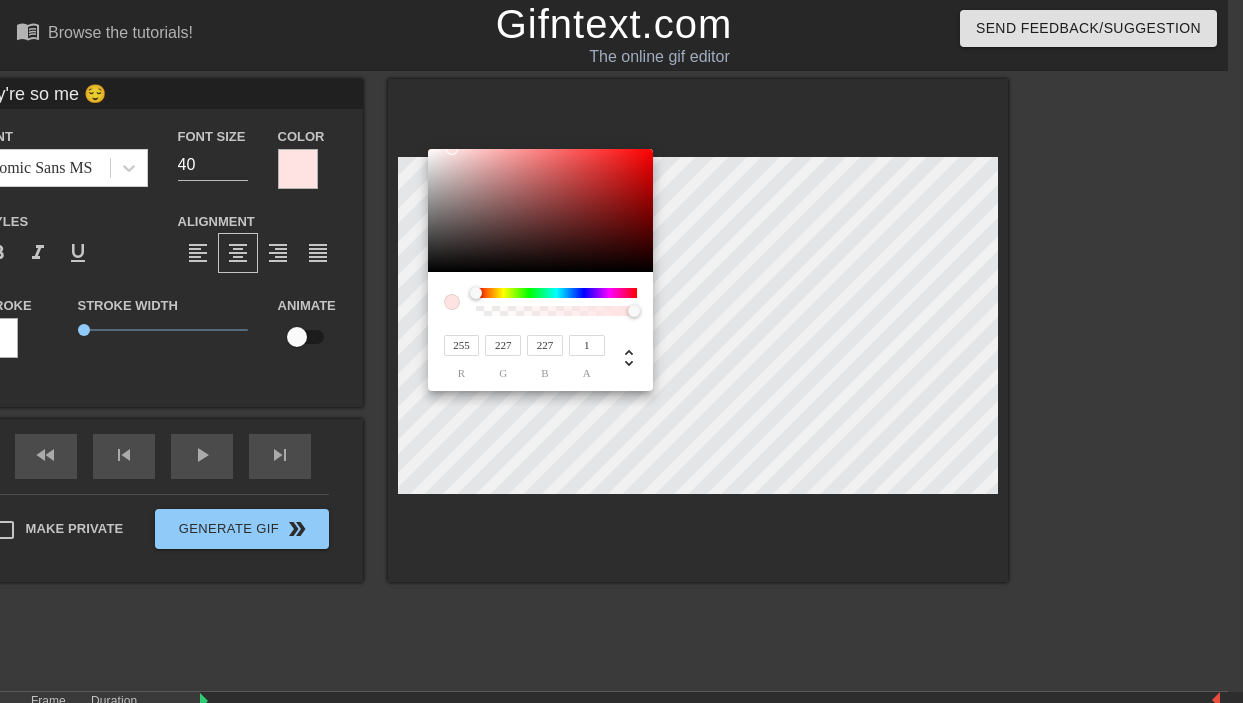 type on "228" 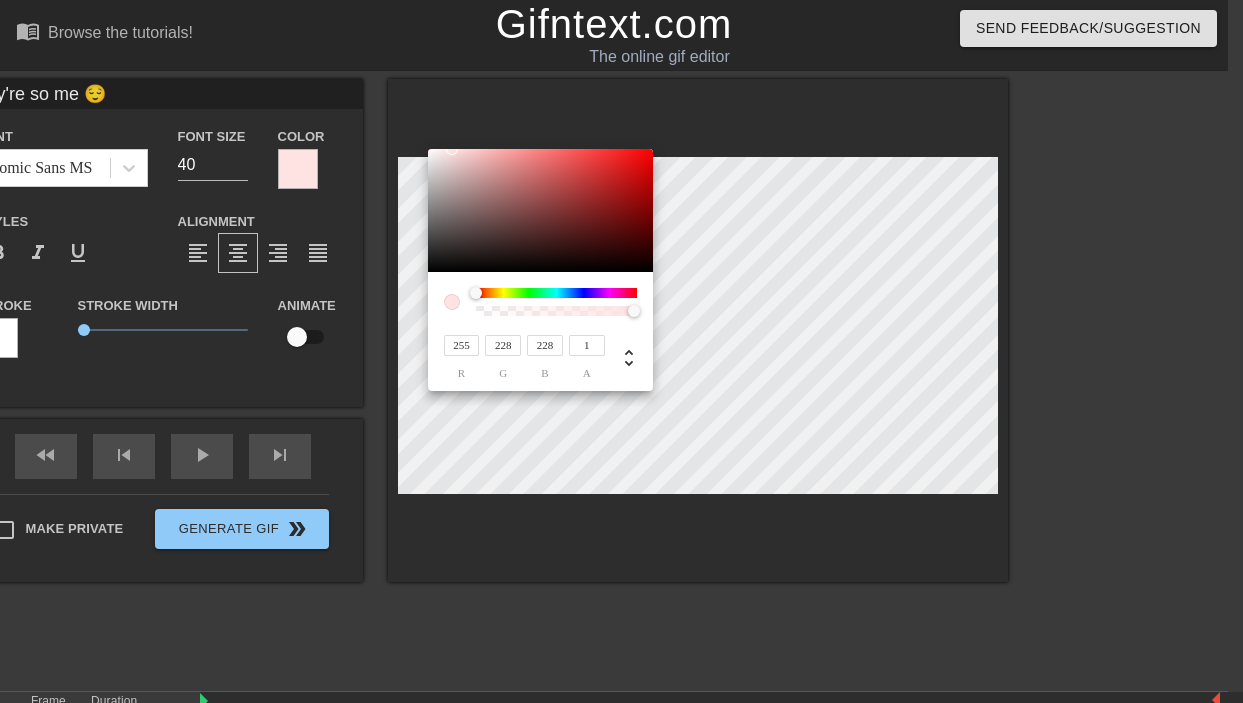 type on "233" 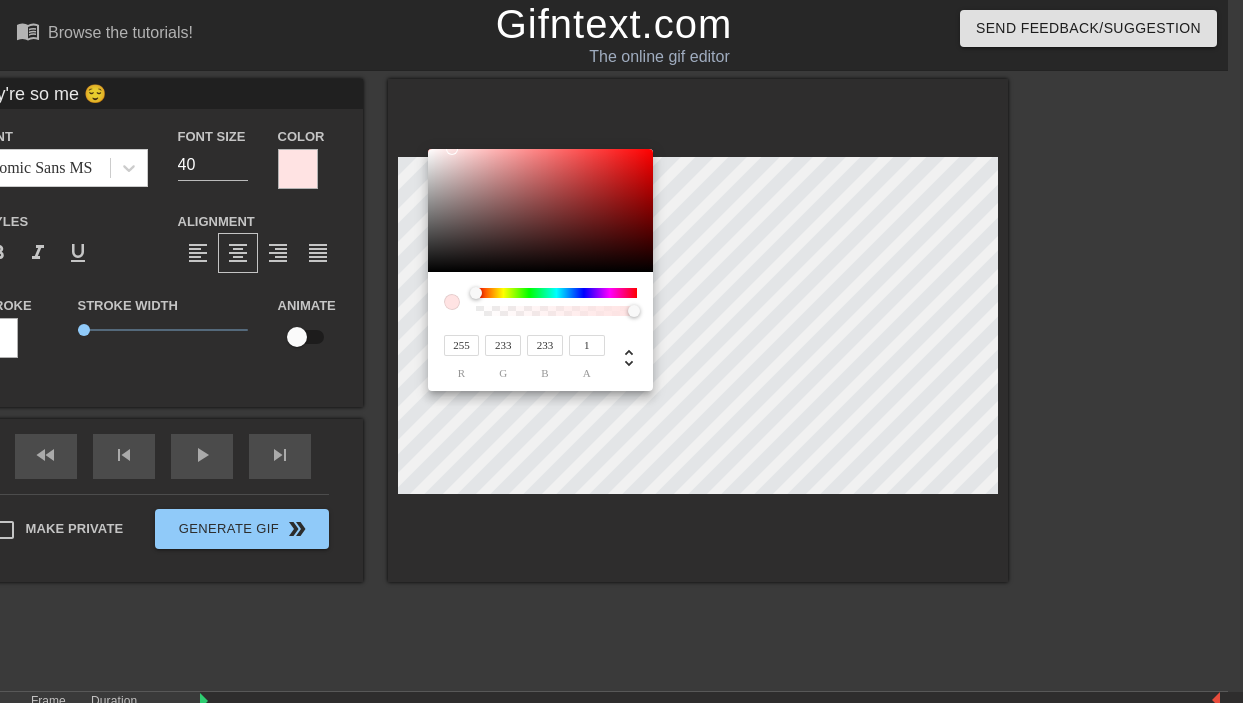 type on "240" 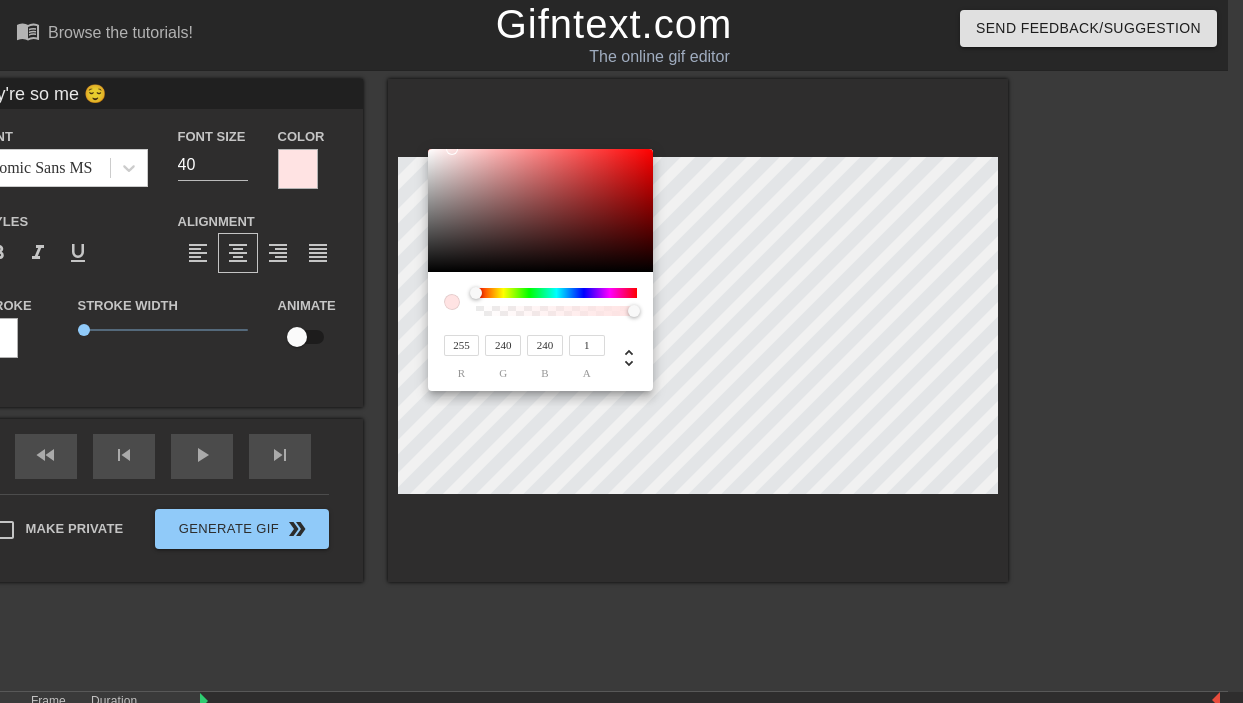 type on "245" 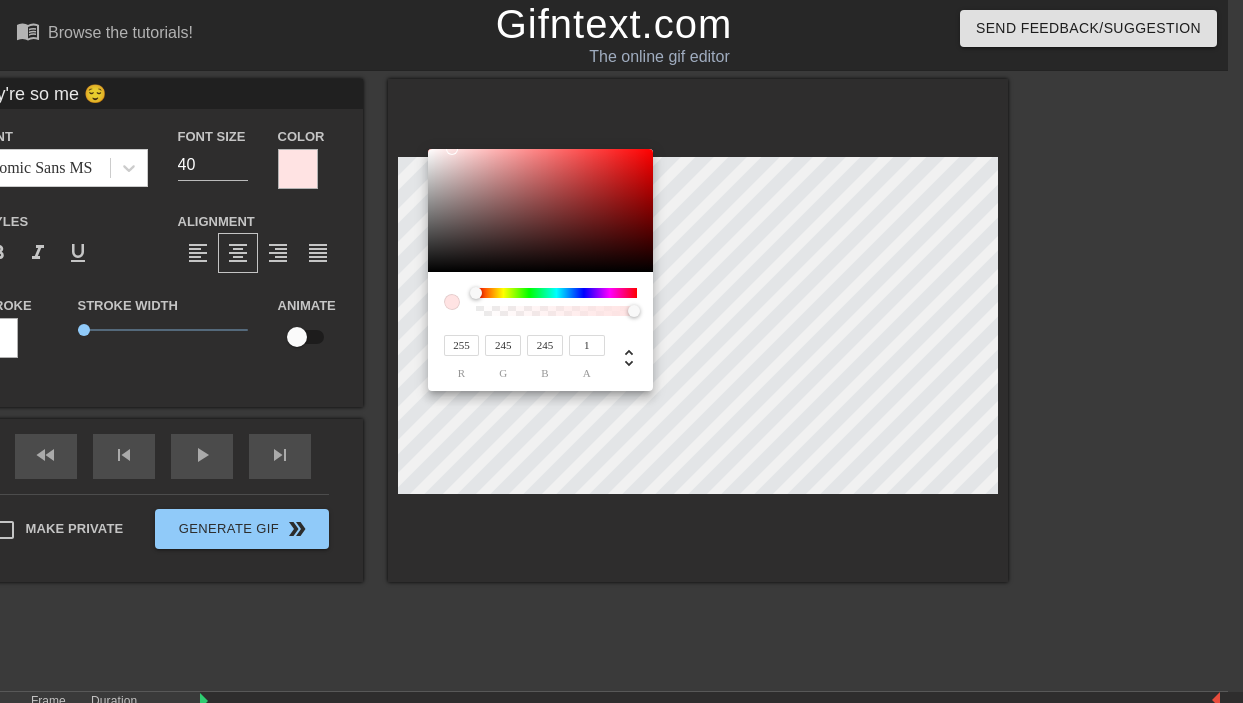 type on "247" 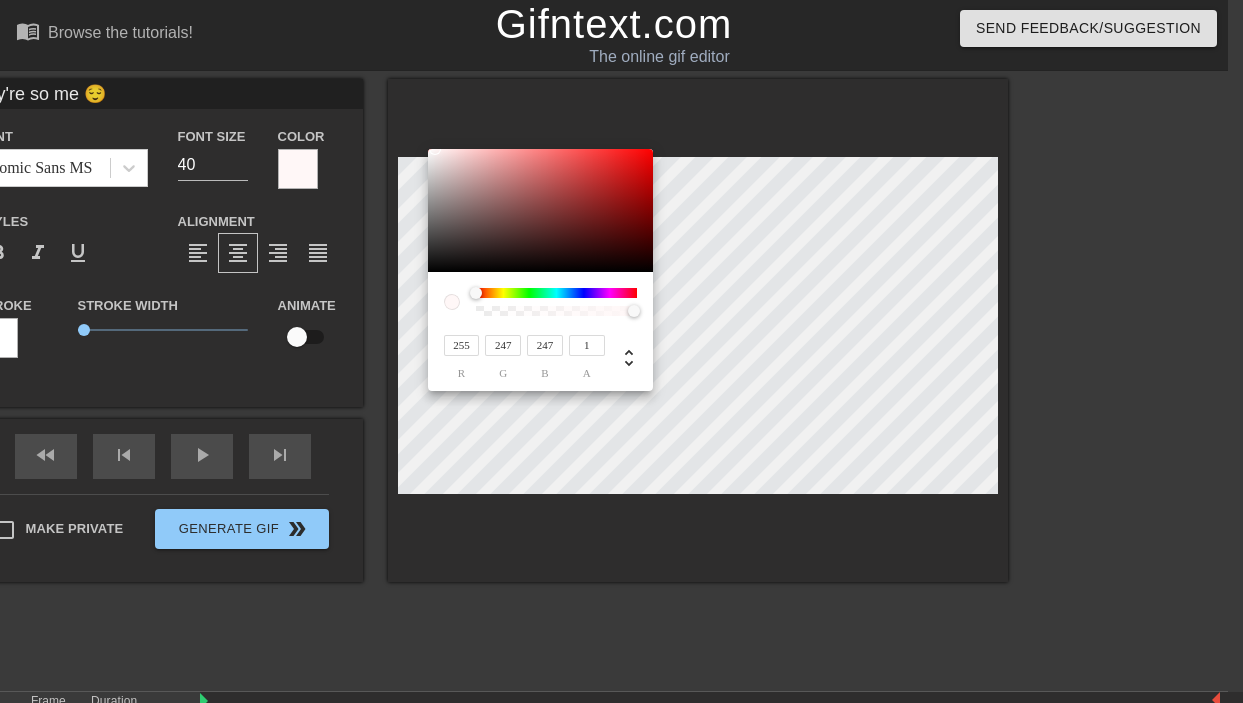 type on "245" 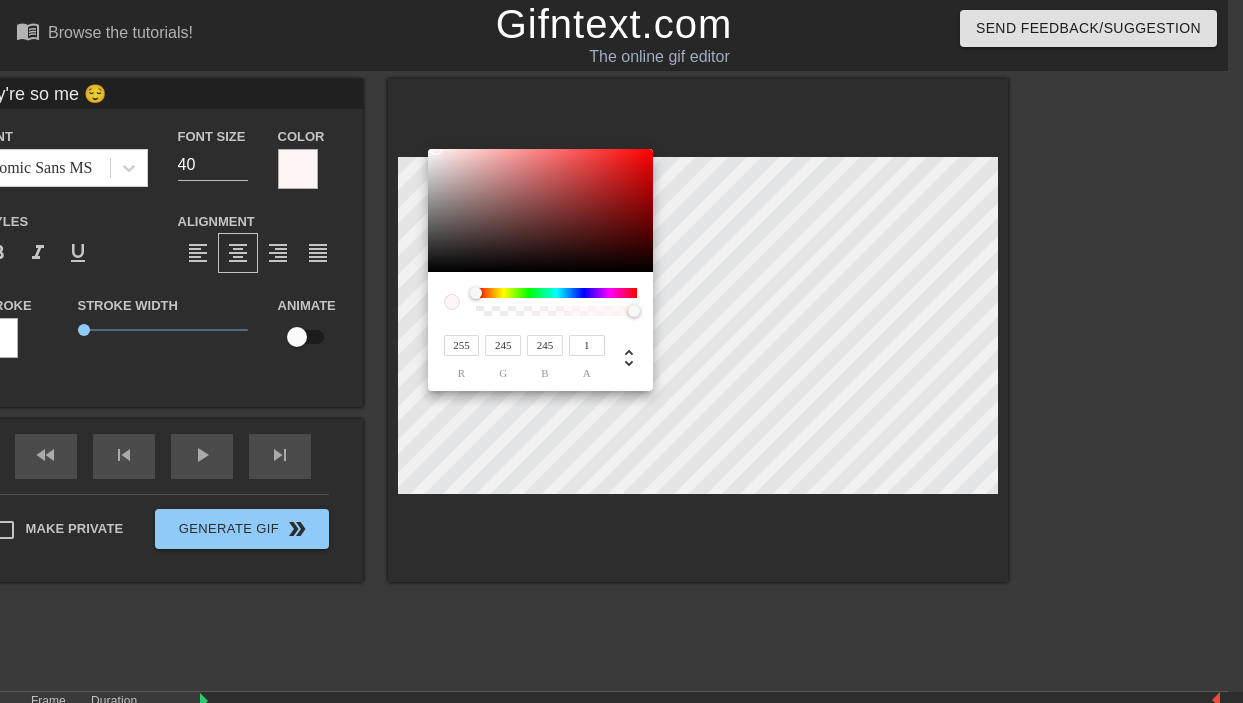 type on "244" 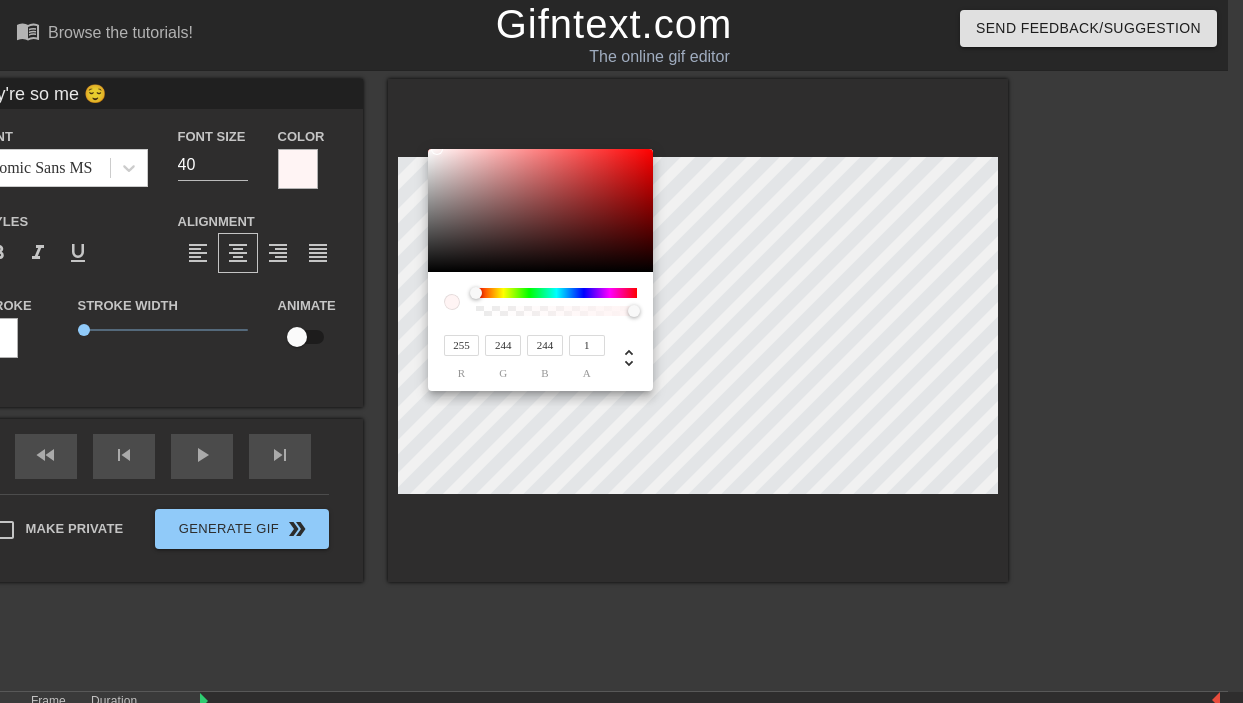 type on "242" 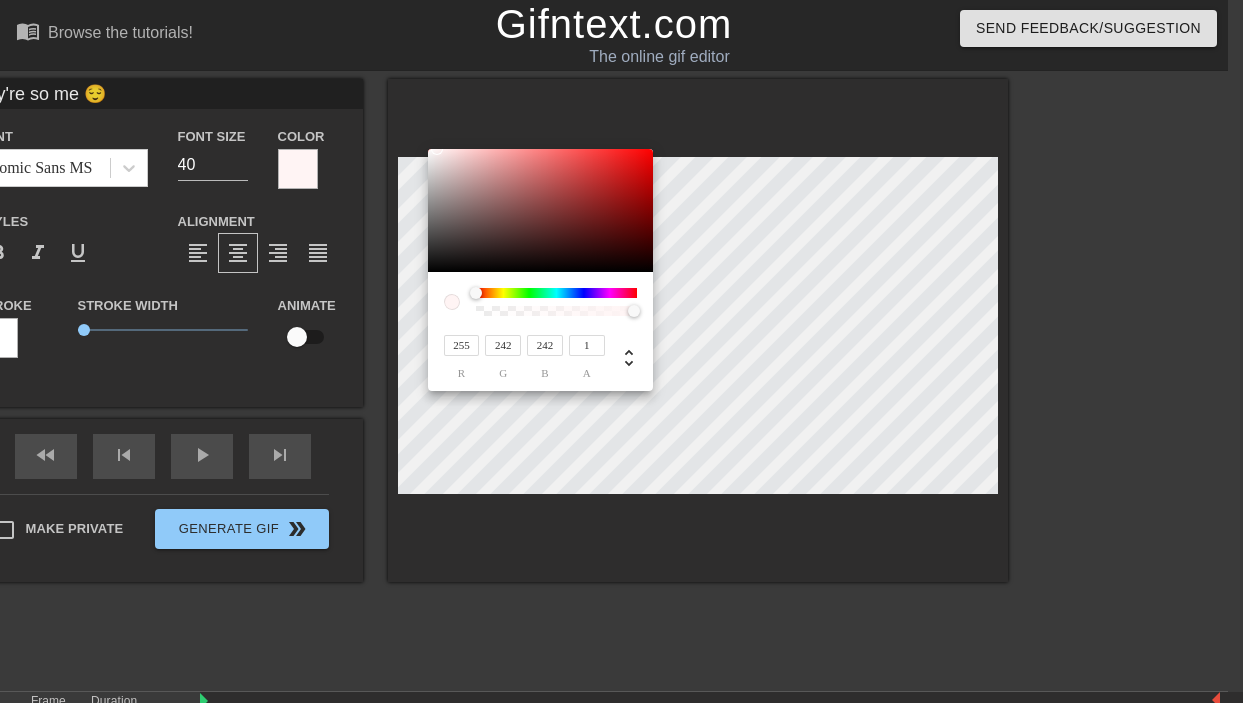 type on "235" 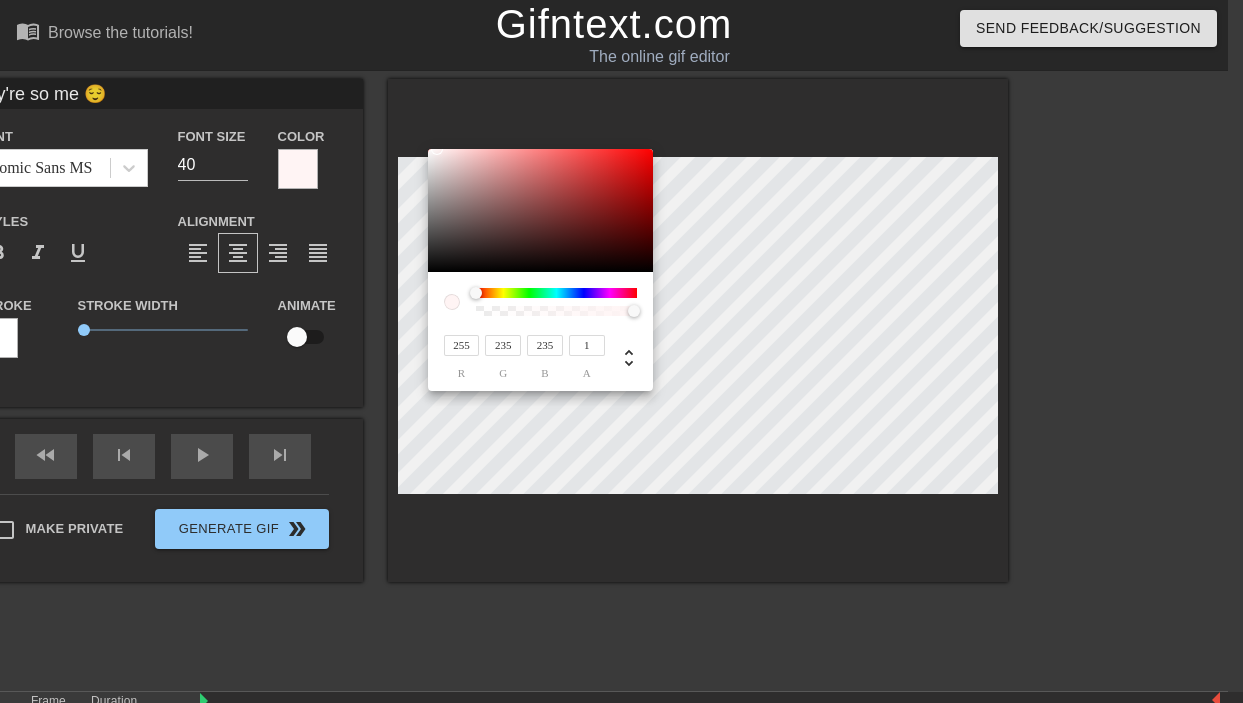 type on "233" 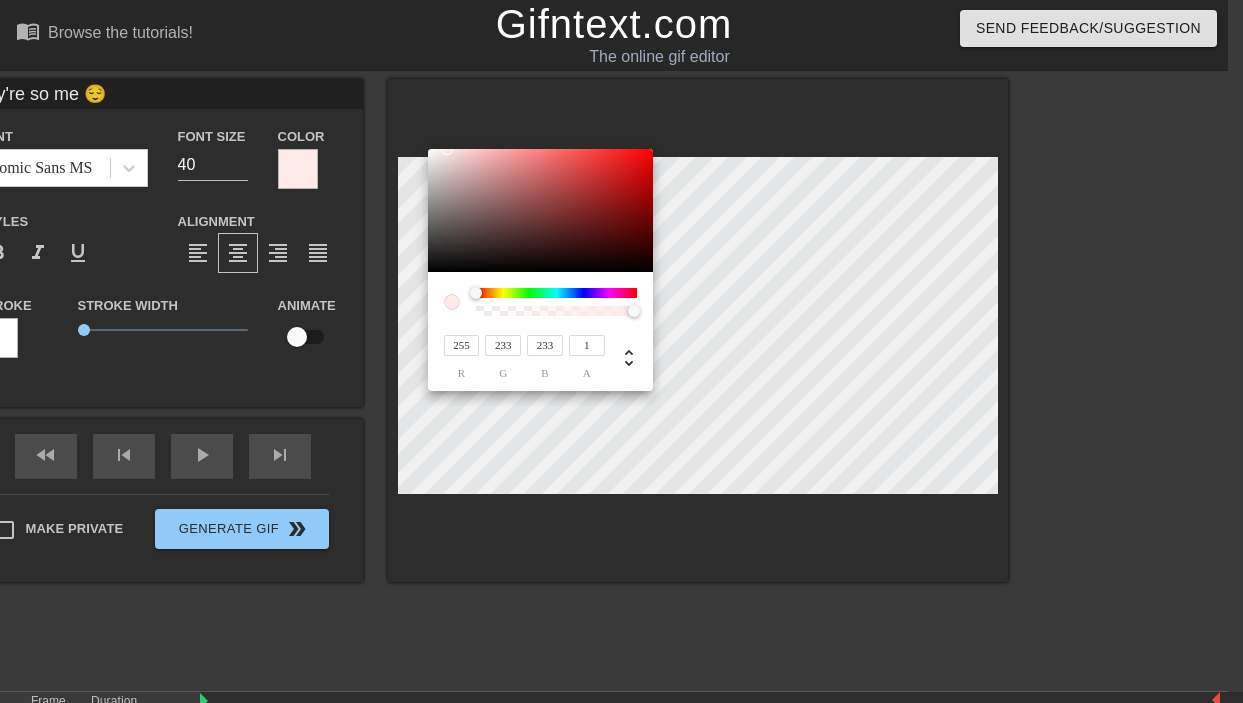 drag, startPoint x: 465, startPoint y: 202, endPoint x: 446, endPoint y: 130, distance: 74.46476 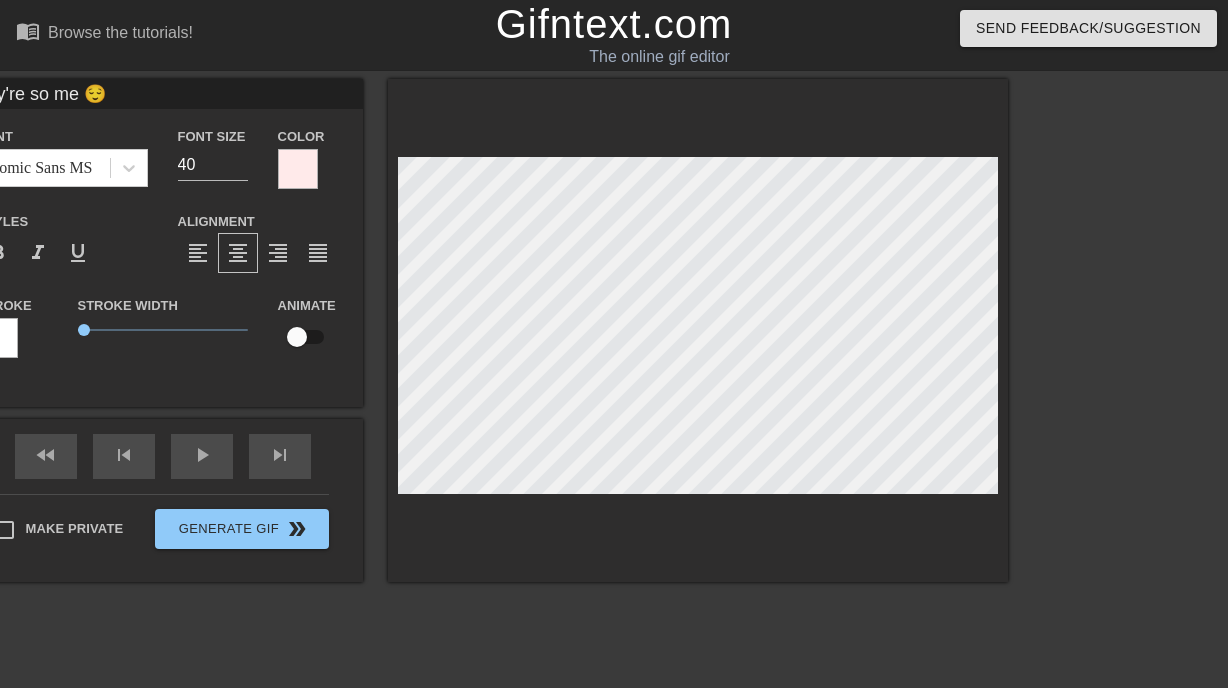 scroll, scrollTop: 3, scrollLeft: 2, axis: both 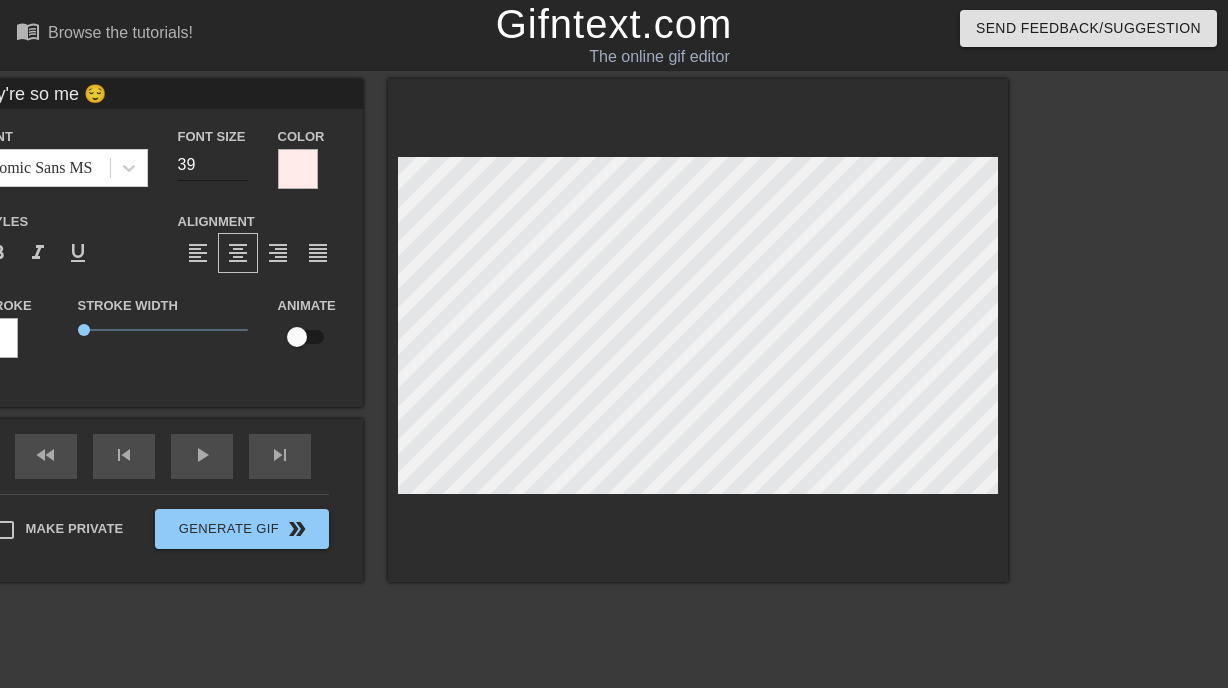 click on "39" at bounding box center (213, 165) 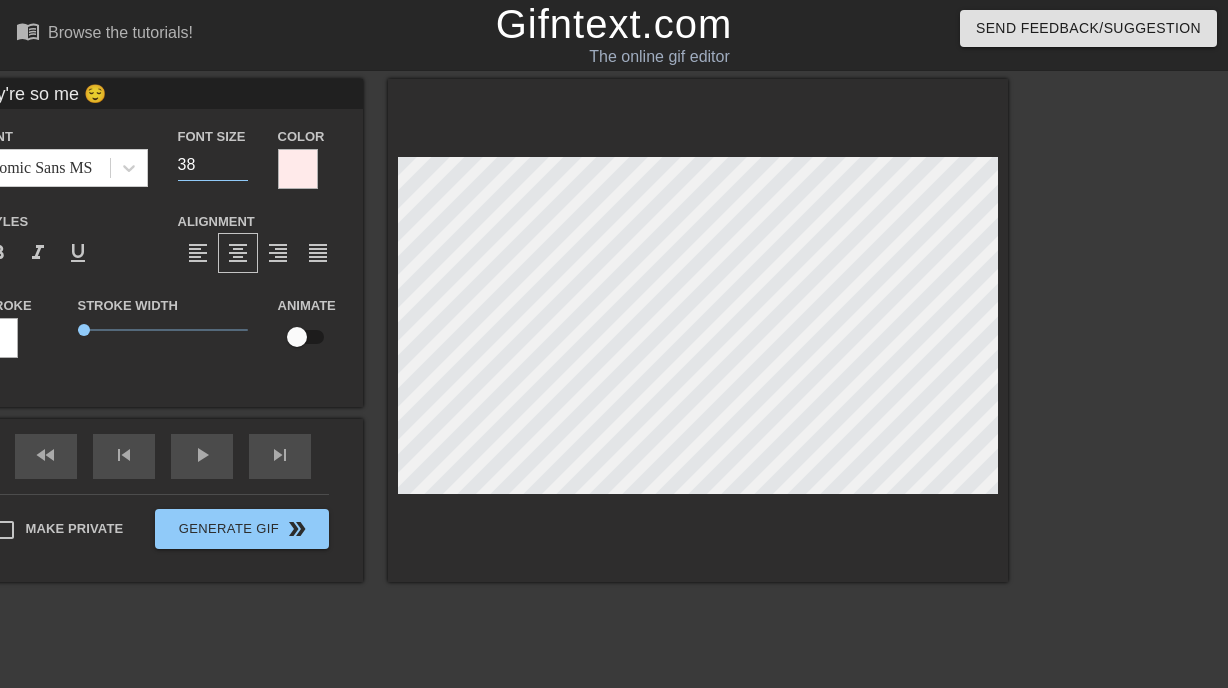 click on "38" at bounding box center (213, 165) 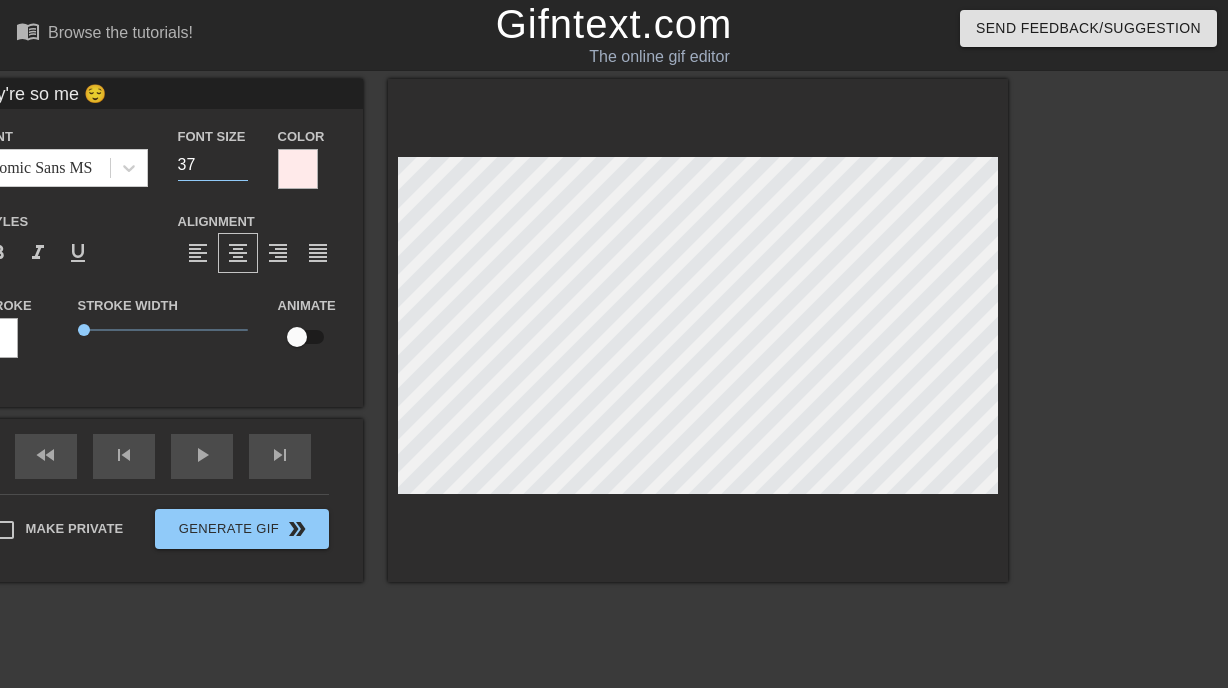click on "37" at bounding box center [213, 165] 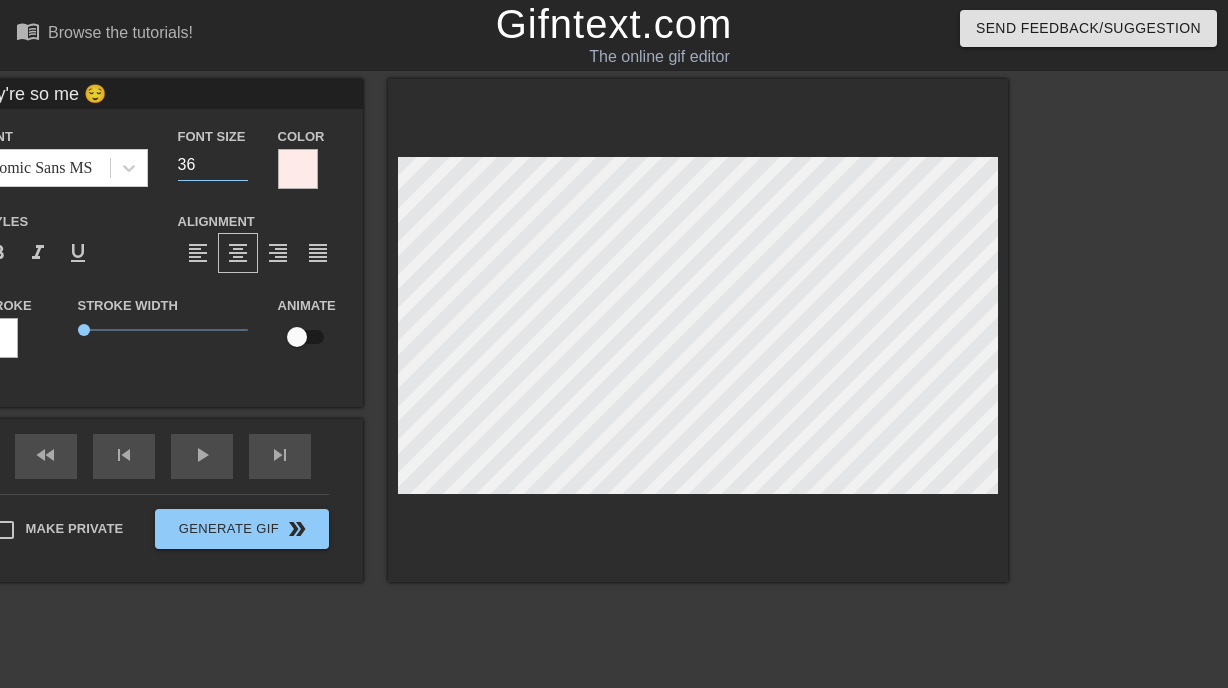 click on "36" at bounding box center [213, 165] 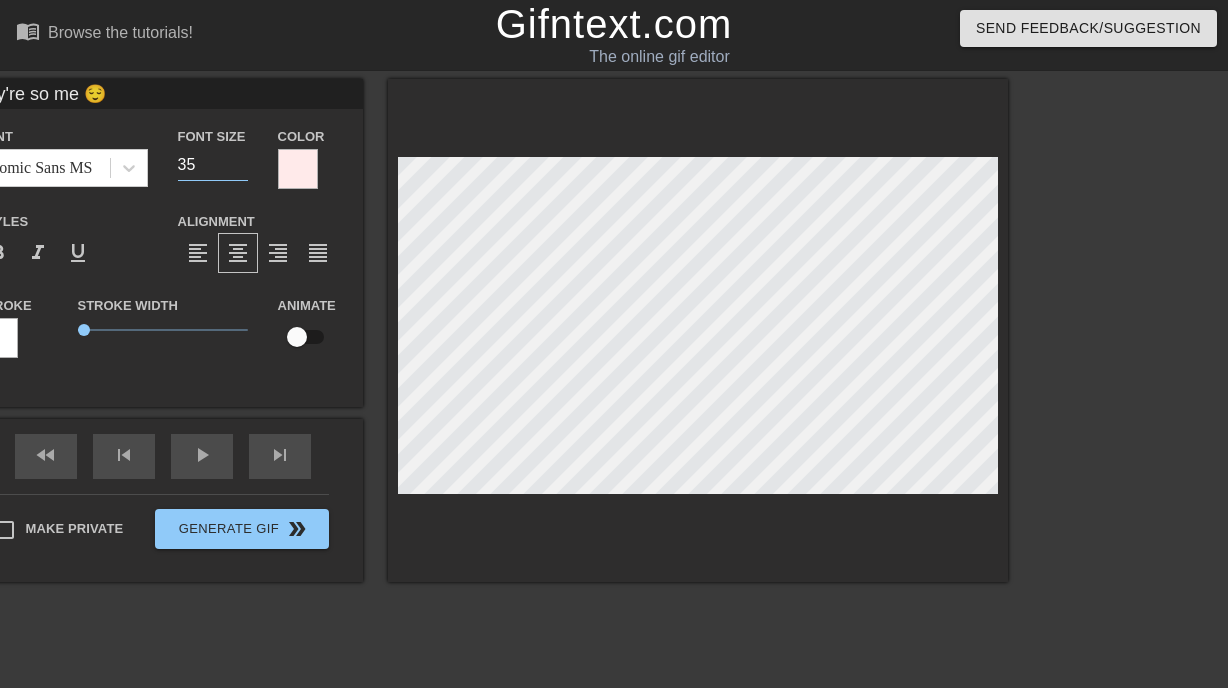 click on "35" at bounding box center (213, 165) 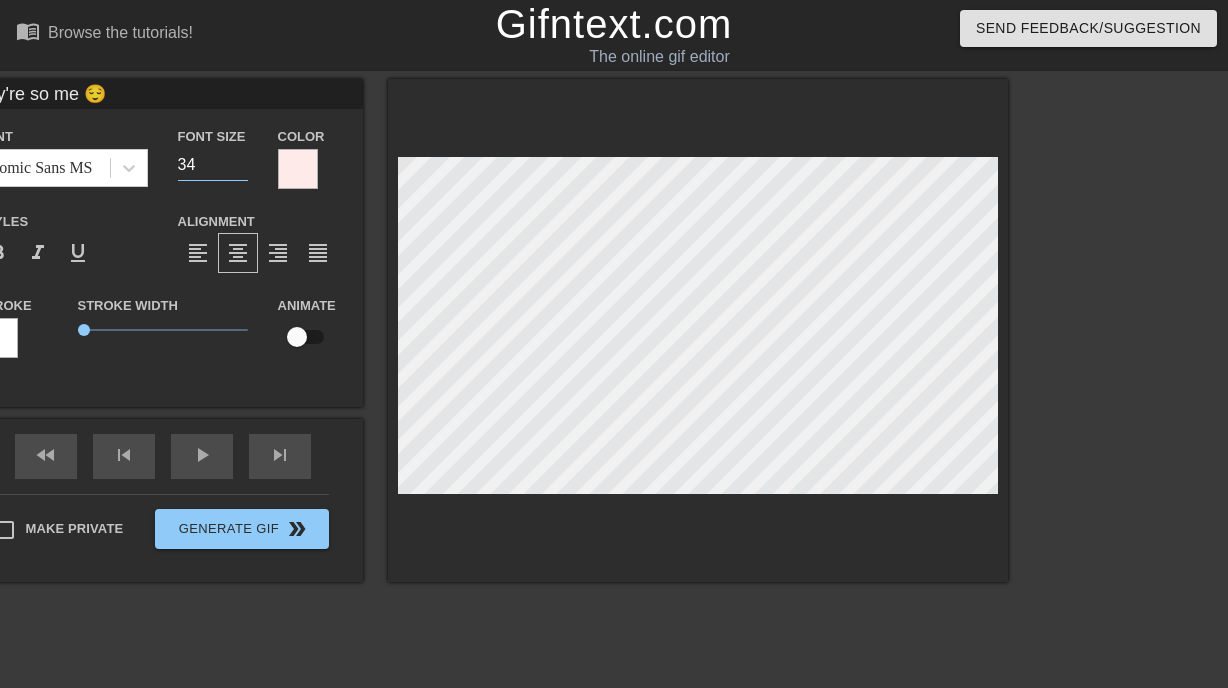 click on "34" at bounding box center [213, 165] 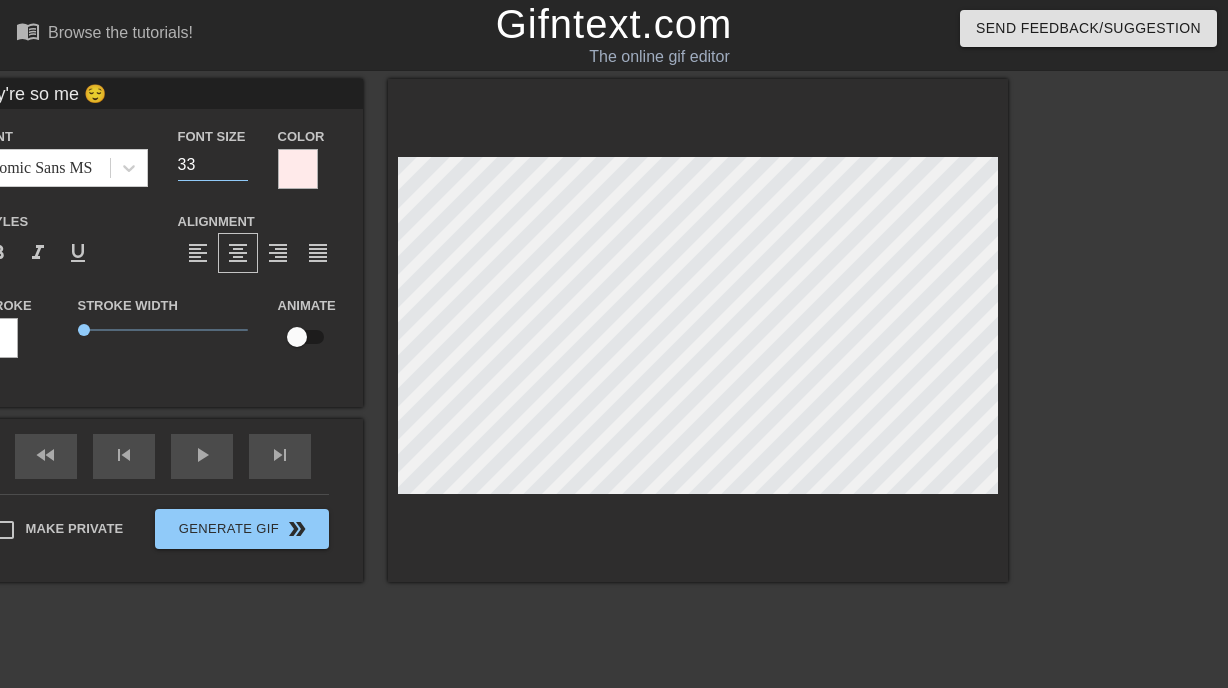 click on "33" at bounding box center [213, 165] 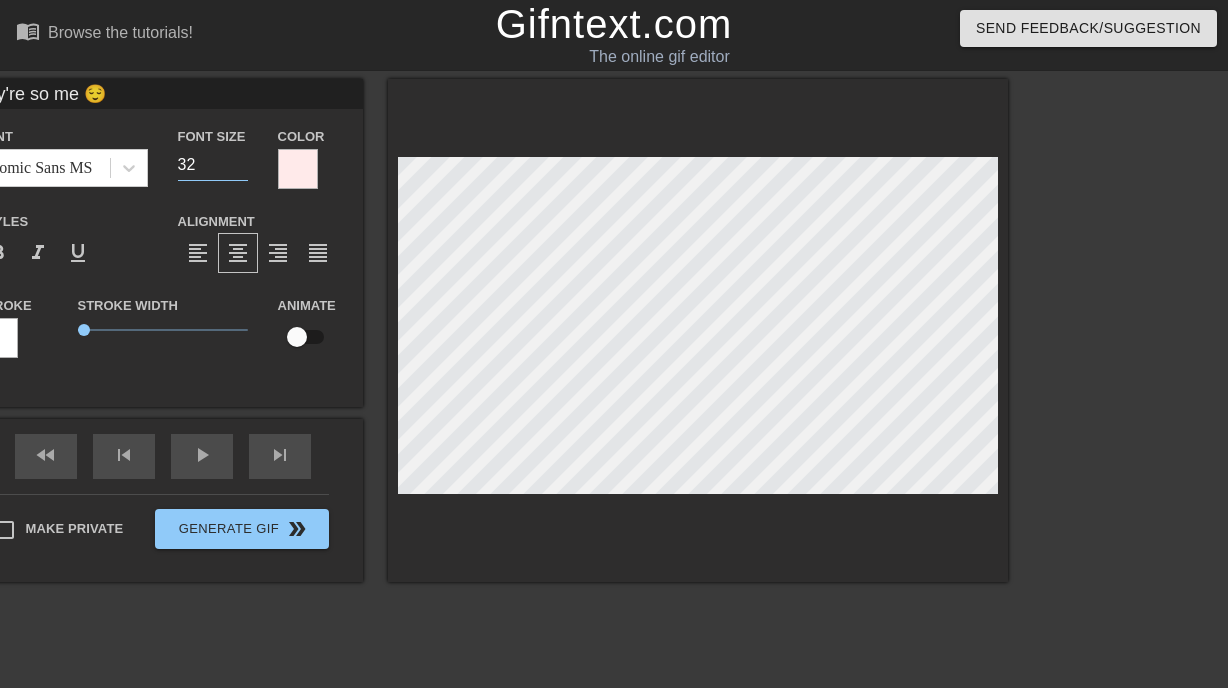 click on "32" at bounding box center (213, 165) 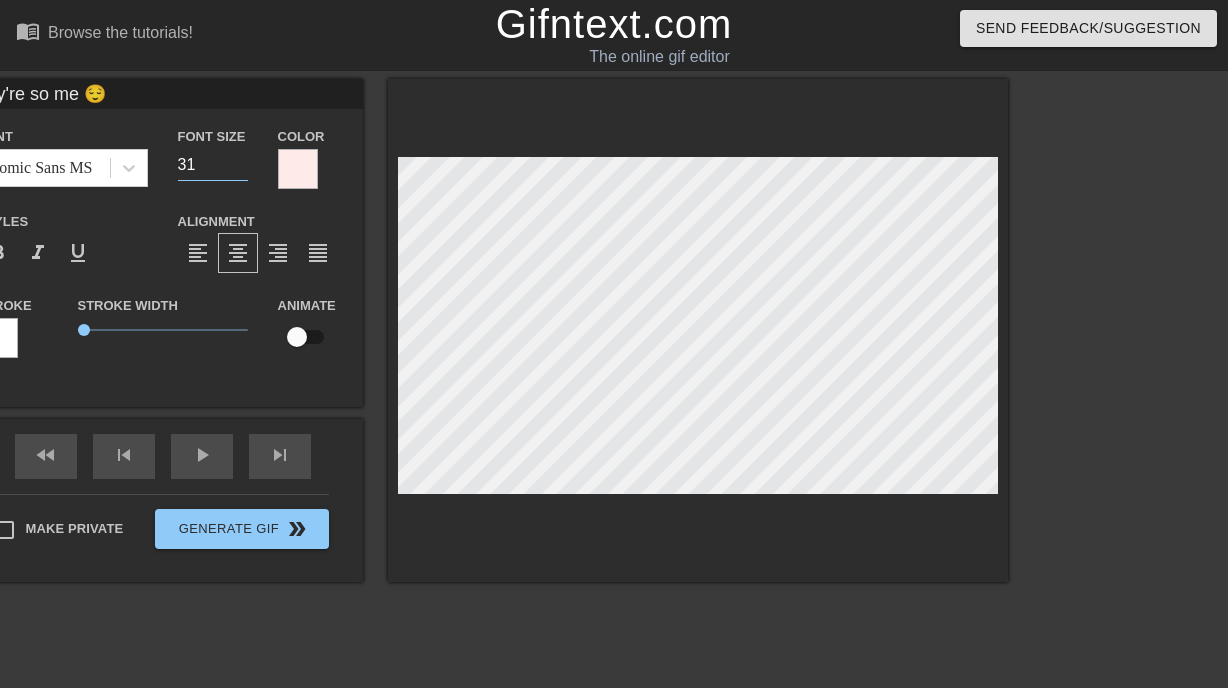 click on "31" at bounding box center [213, 165] 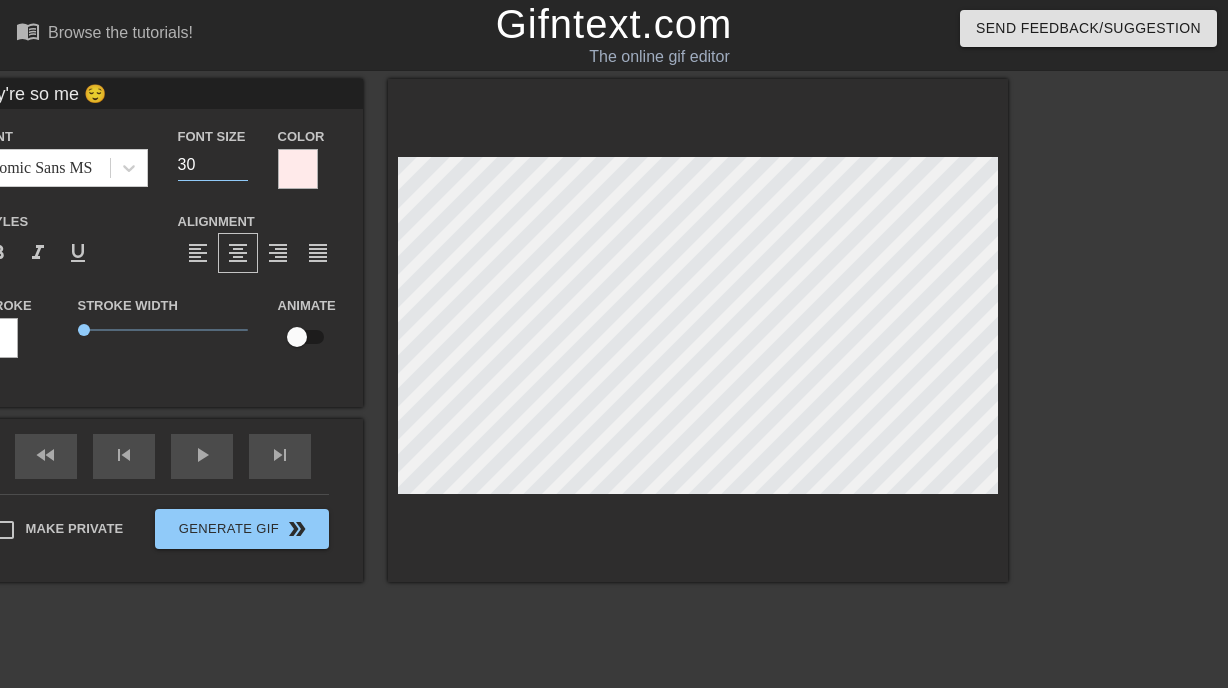 type on "30" 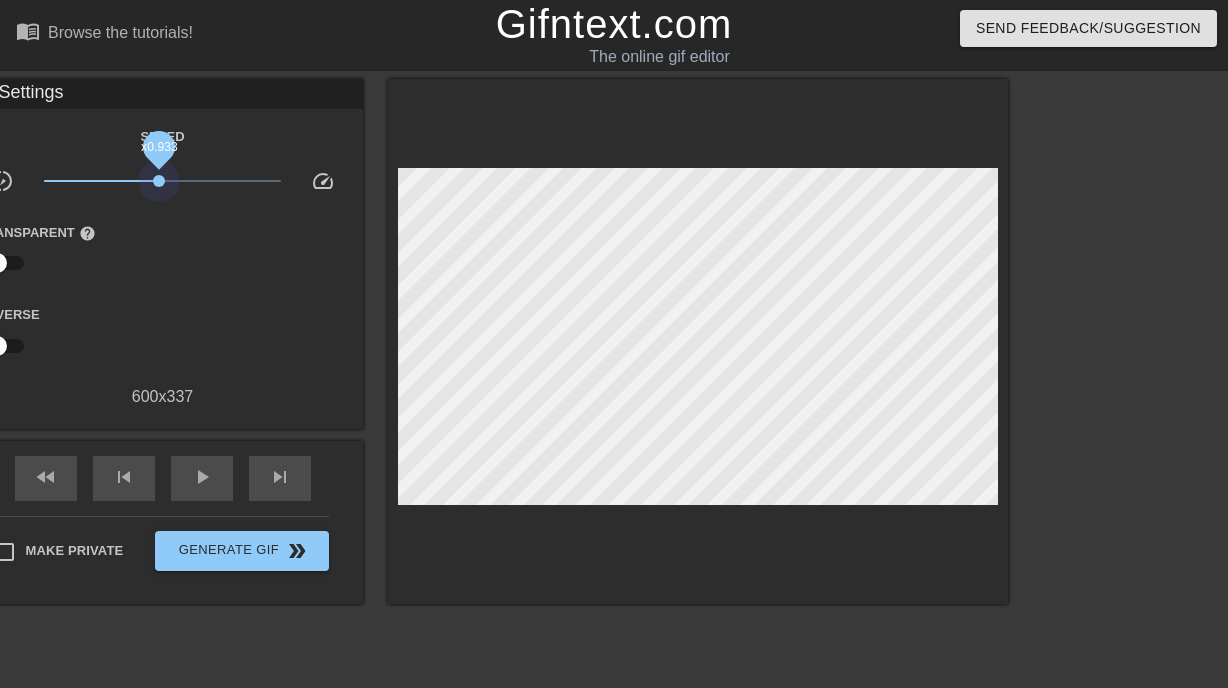 click on "x0.933" at bounding box center [162, 181] 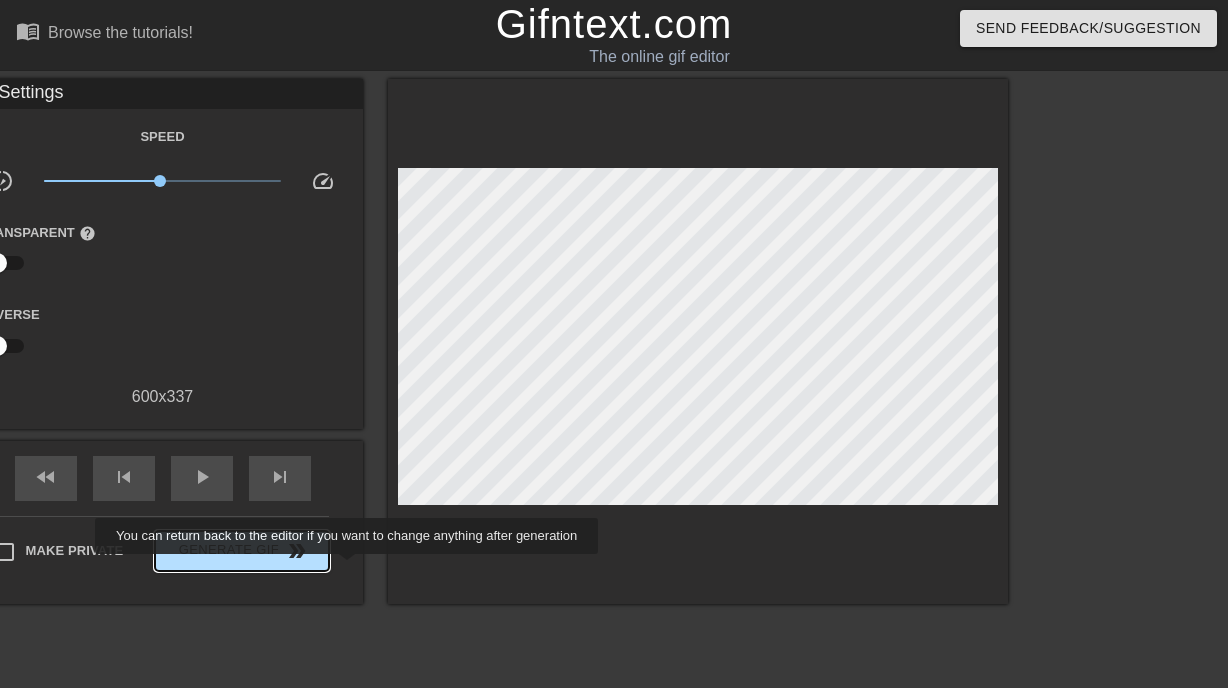 click on "Generate Gif double_arrow" at bounding box center [241, 551] 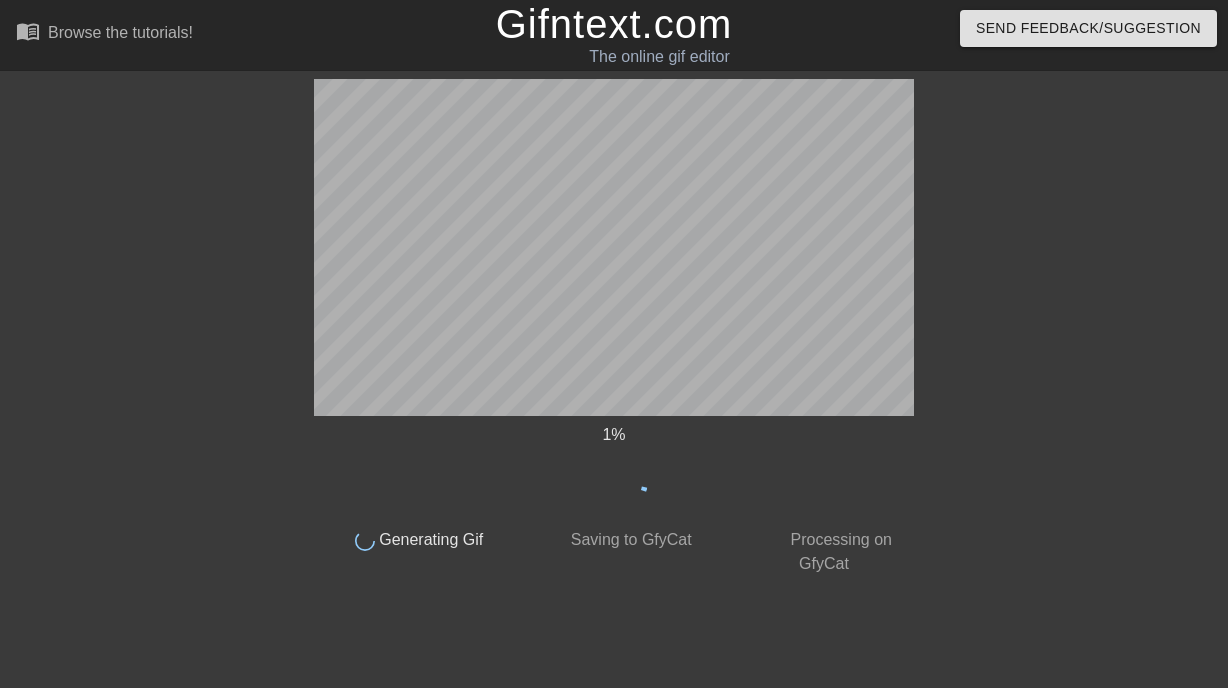 scroll, scrollTop: 0, scrollLeft: 0, axis: both 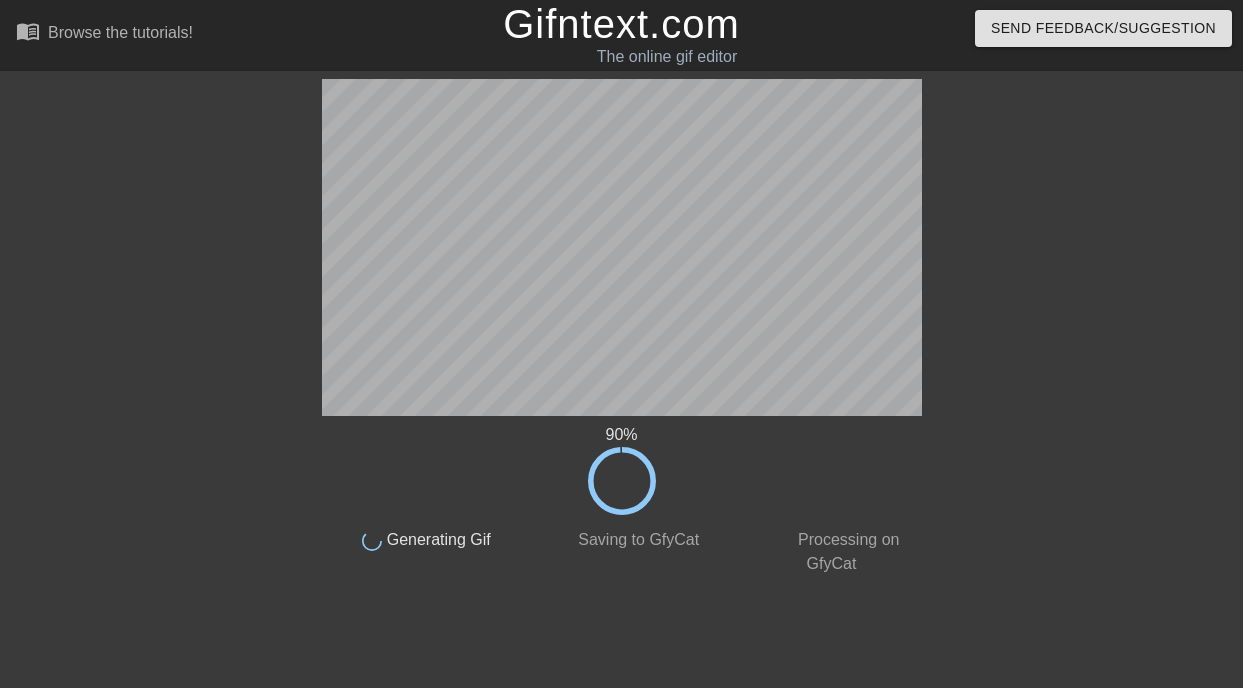 click on "[NUMBER] % done GeneratingGif done Saving to GfyCat done Processing on GfyCat title add_circle image add_circle crop photo_size_select_large help keyboard fast_rewind skip_previous play_arrow skip_next Make Private GenerateGif double_arrow" at bounding box center (621, 379) 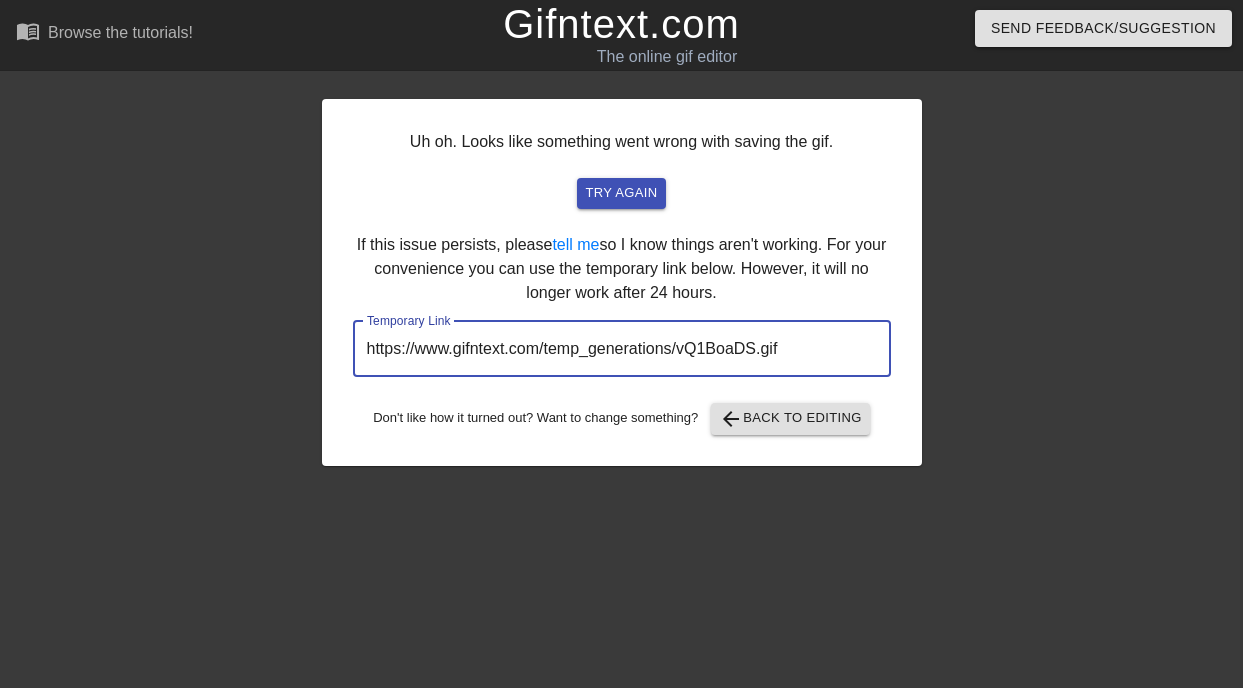 drag, startPoint x: 795, startPoint y: 350, endPoint x: 329, endPoint y: 342, distance: 466.06866 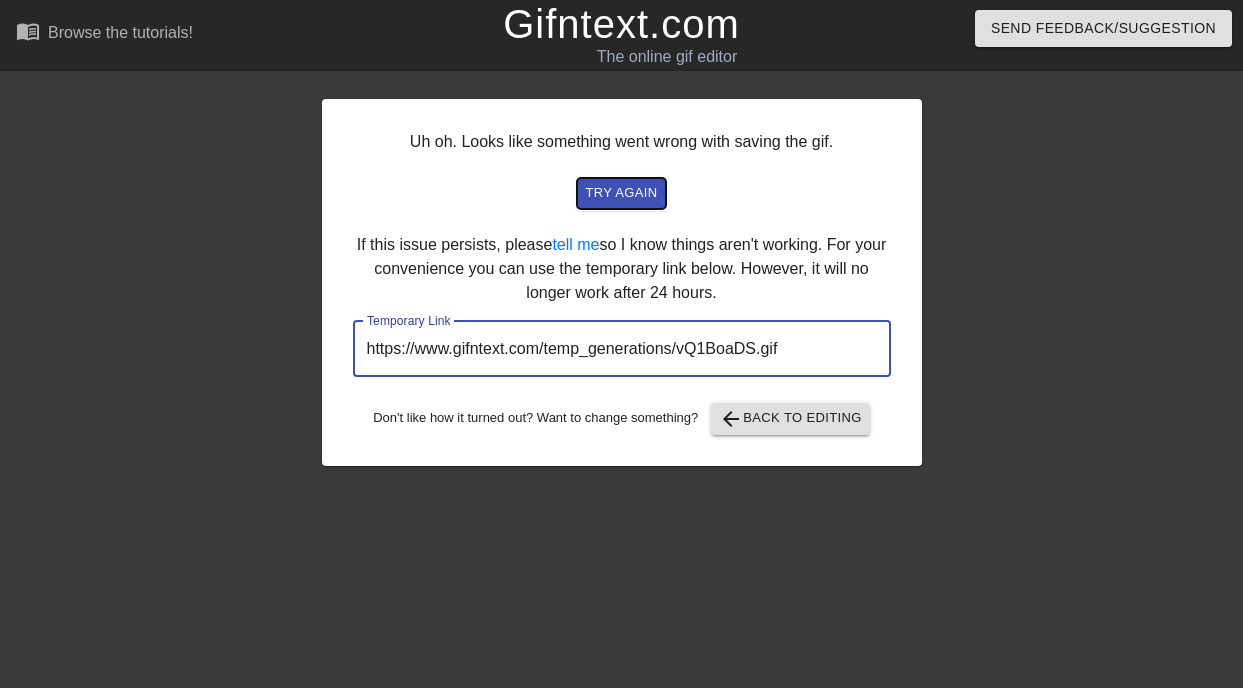 click on "try again" at bounding box center (621, 193) 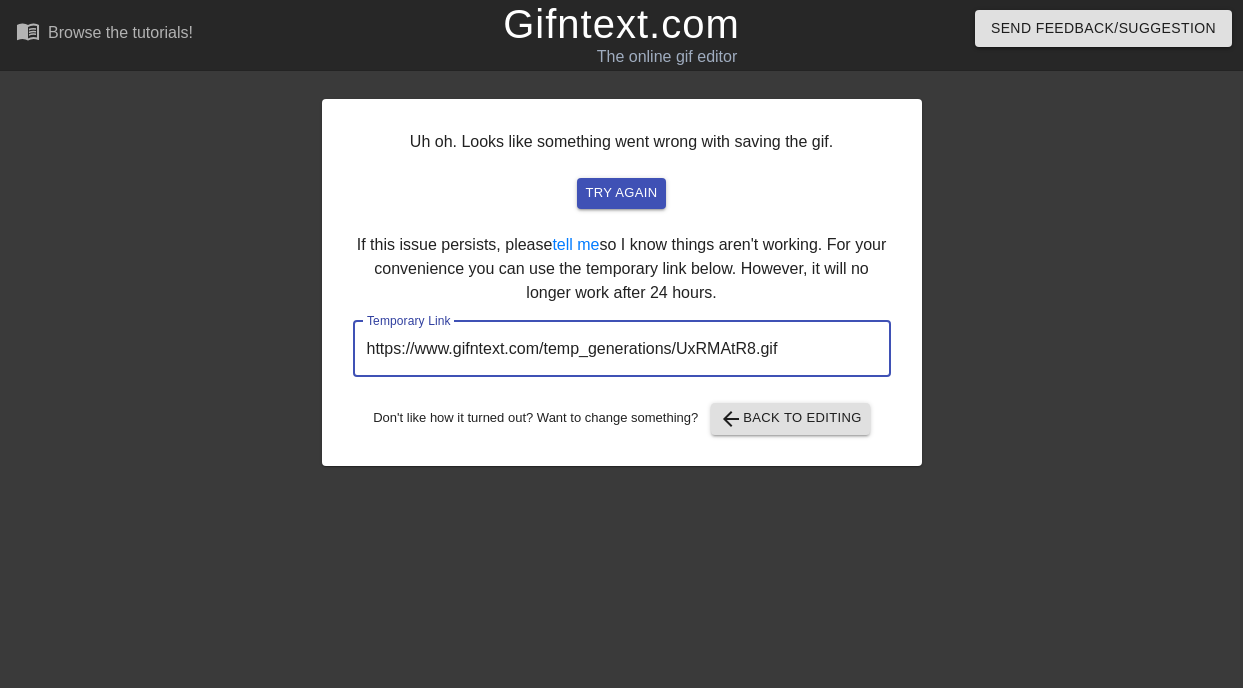 drag, startPoint x: 805, startPoint y: 353, endPoint x: 348, endPoint y: 340, distance: 457.18488 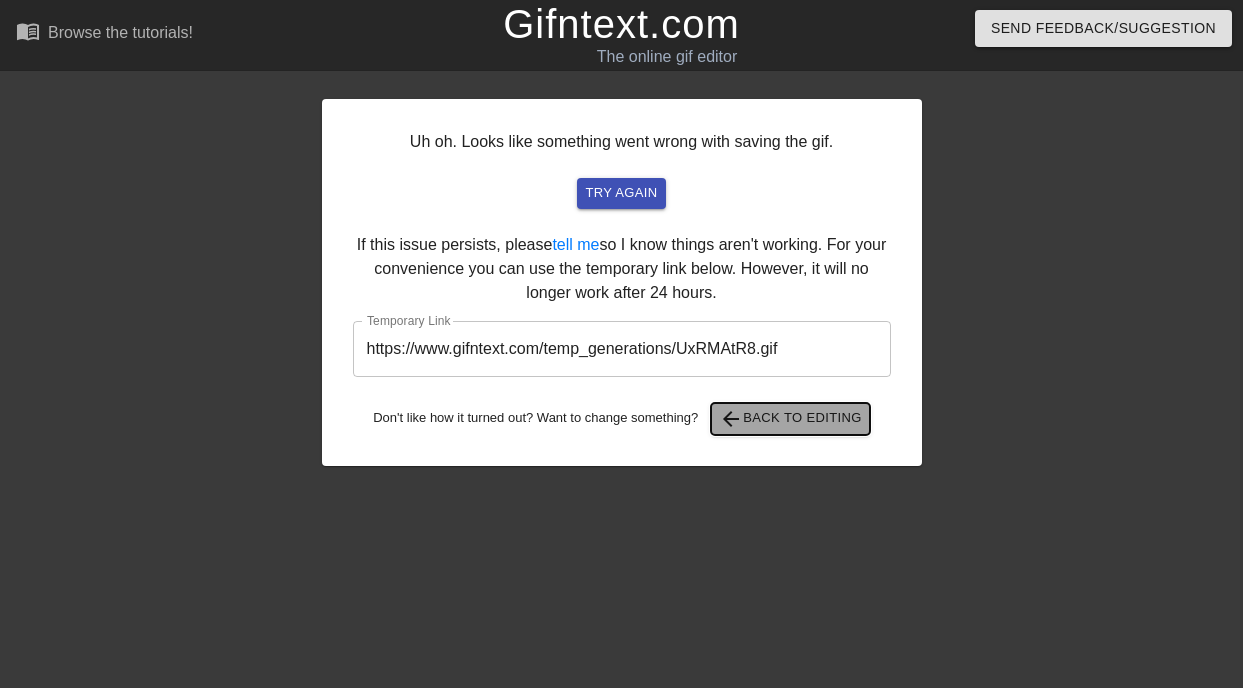 click on "arrow_back Back to Editing" at bounding box center [790, 419] 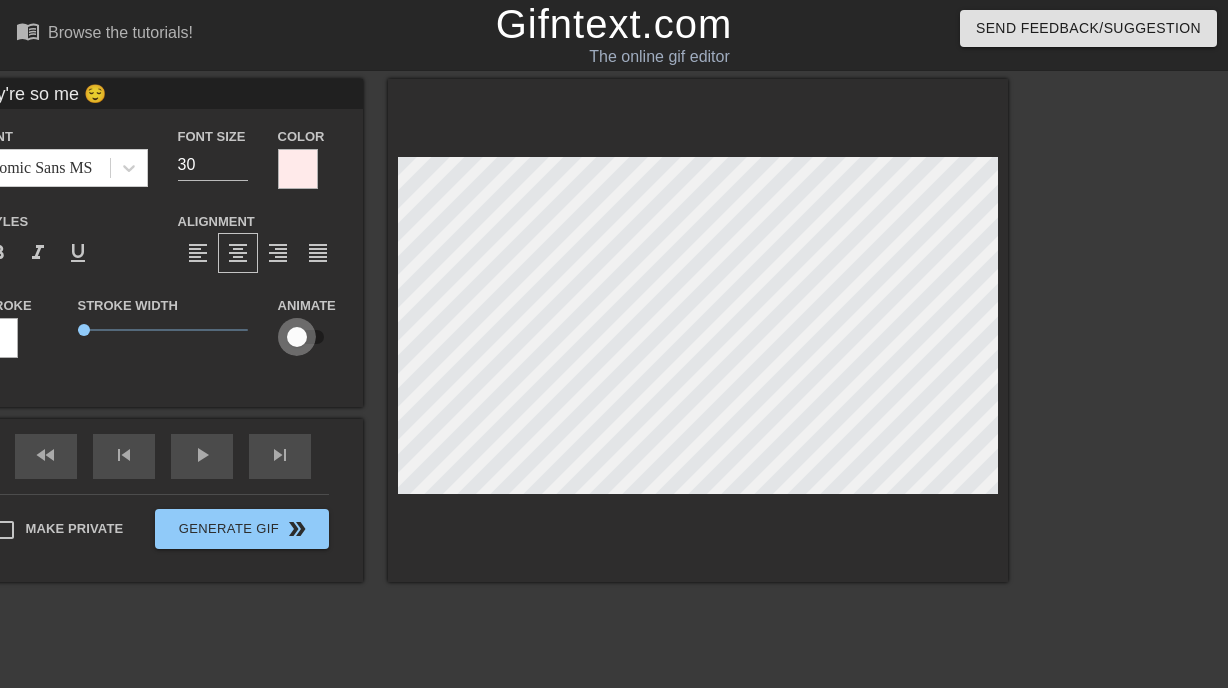 click at bounding box center [297, 337] 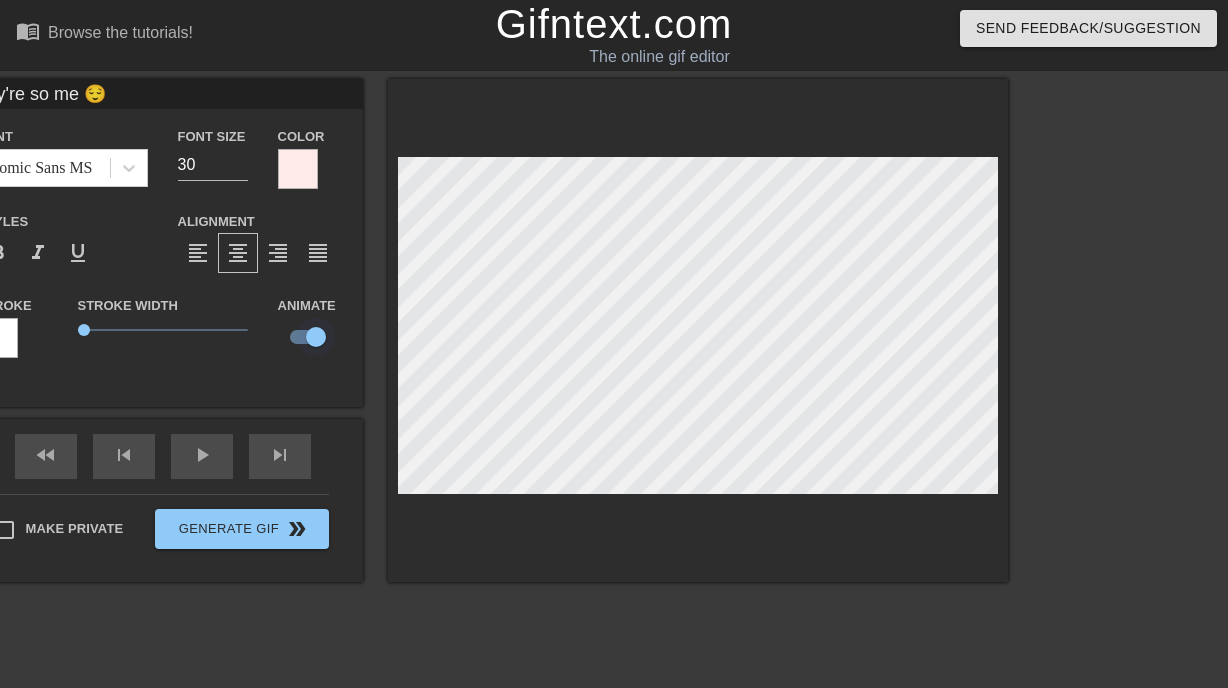 click at bounding box center (316, 337) 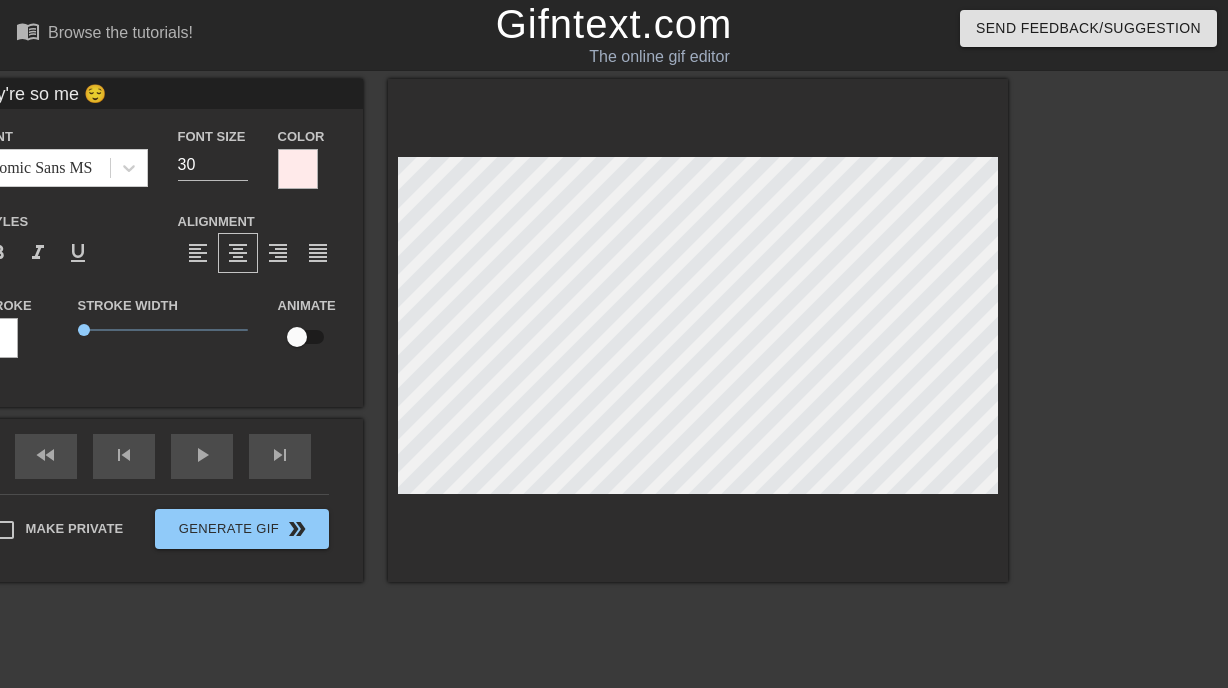 scroll, scrollTop: 2, scrollLeft: 2, axis: both 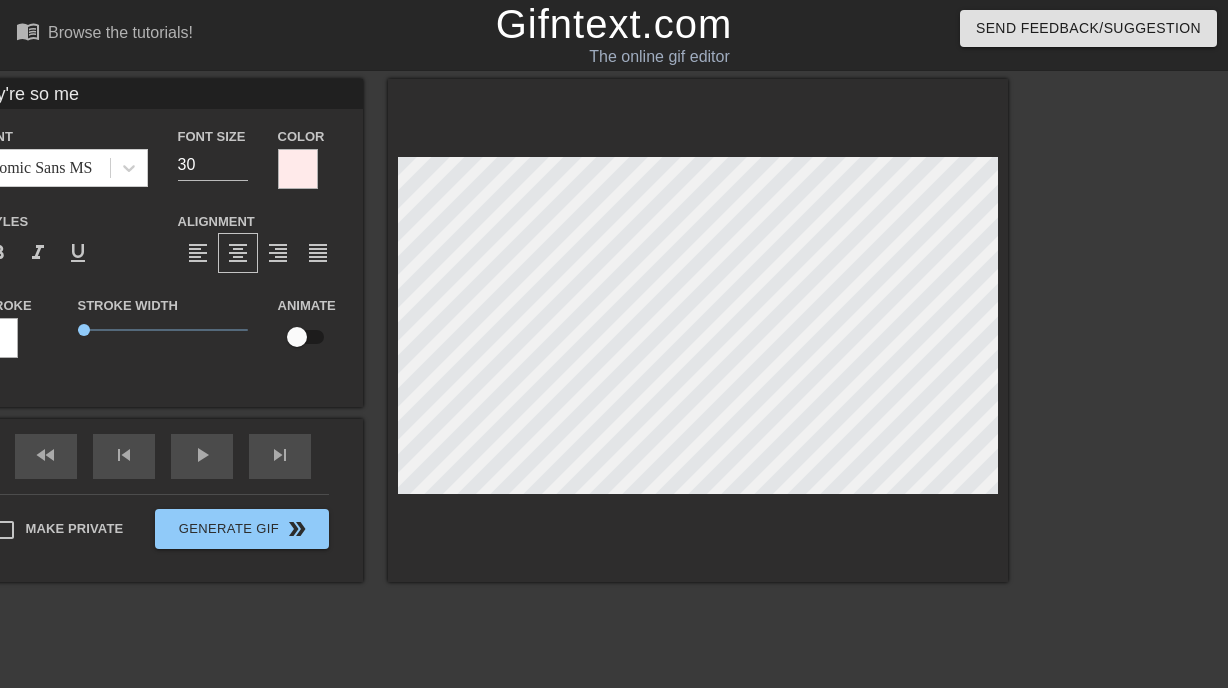 type on "they're so me" 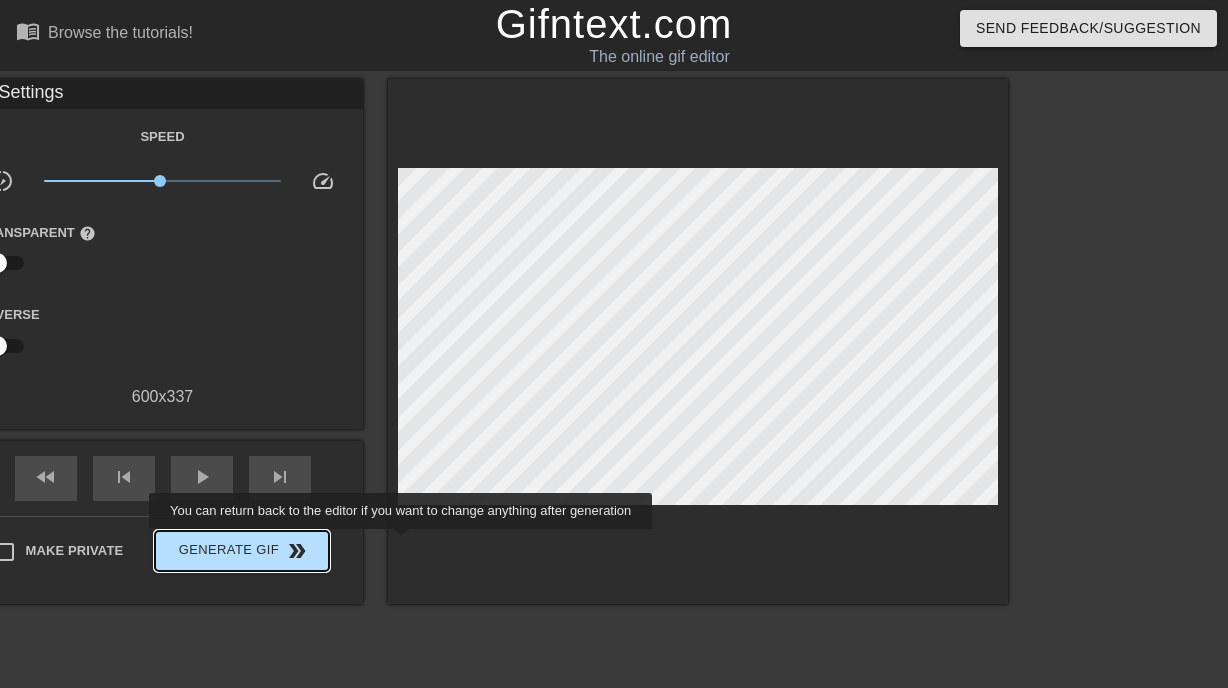 click on "Generate Gif double_arrow" at bounding box center (241, 551) 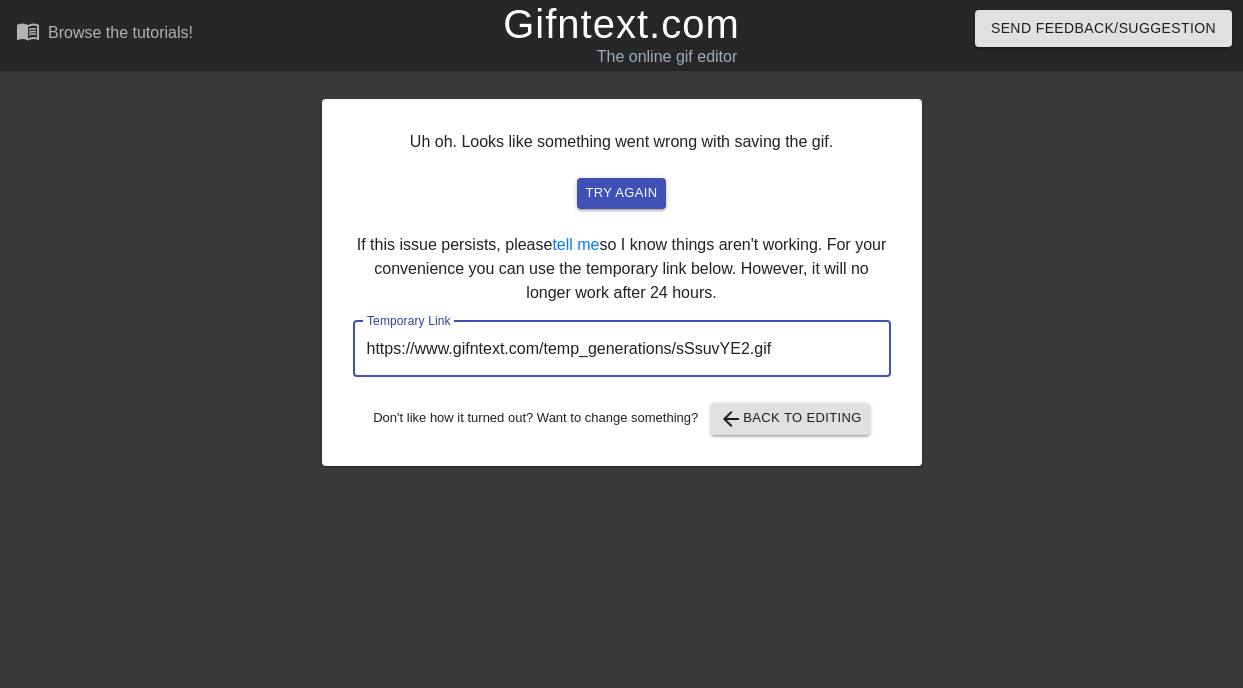 drag, startPoint x: 776, startPoint y: 348, endPoint x: 349, endPoint y: 347, distance: 427.00116 